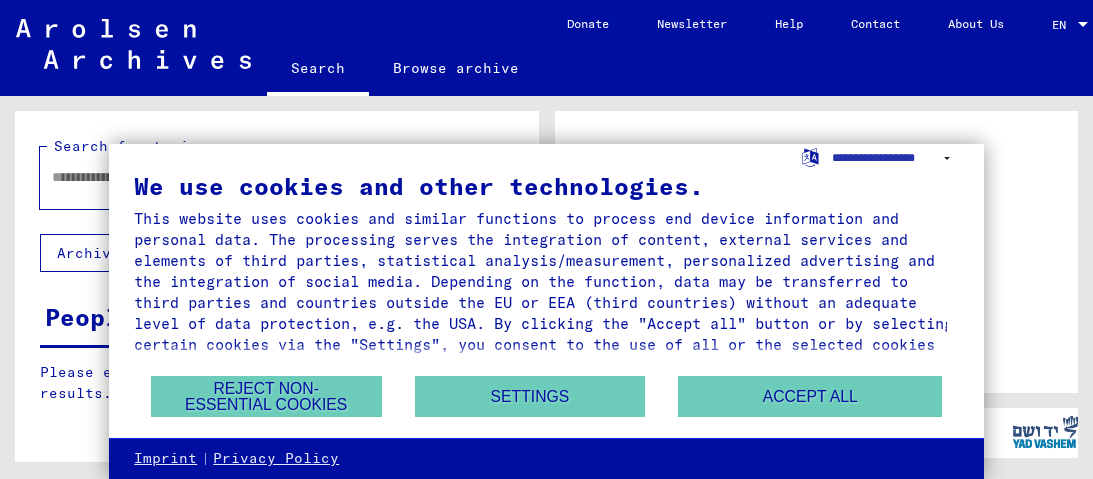 scroll, scrollTop: 0, scrollLeft: 0, axis: both 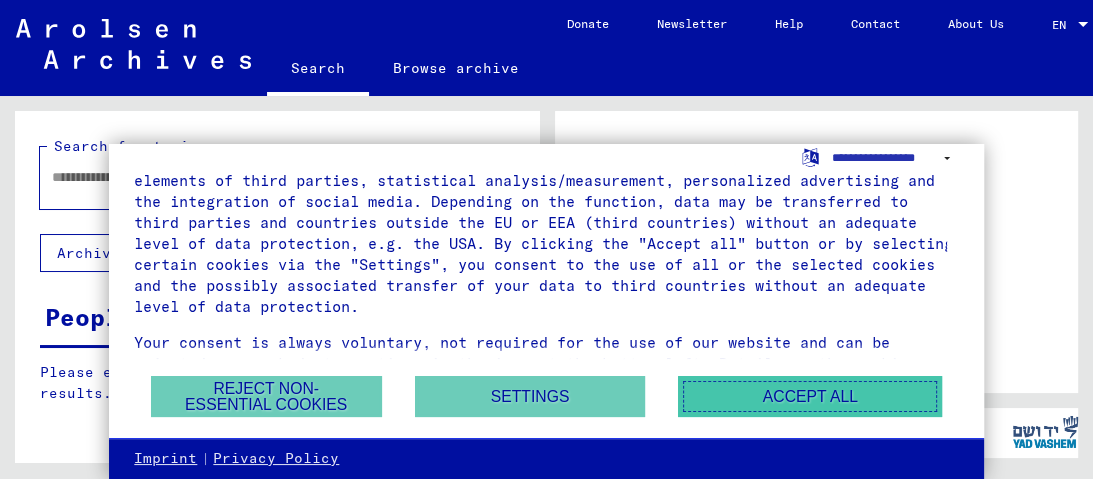click on "Accept all" at bounding box center [810, 396] 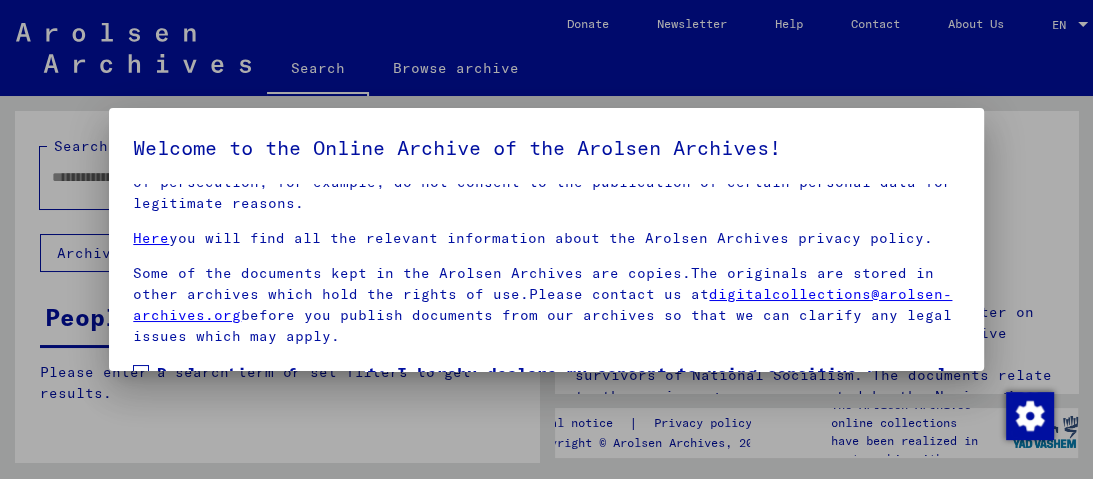 scroll, scrollTop: 273, scrollLeft: 0, axis: vertical 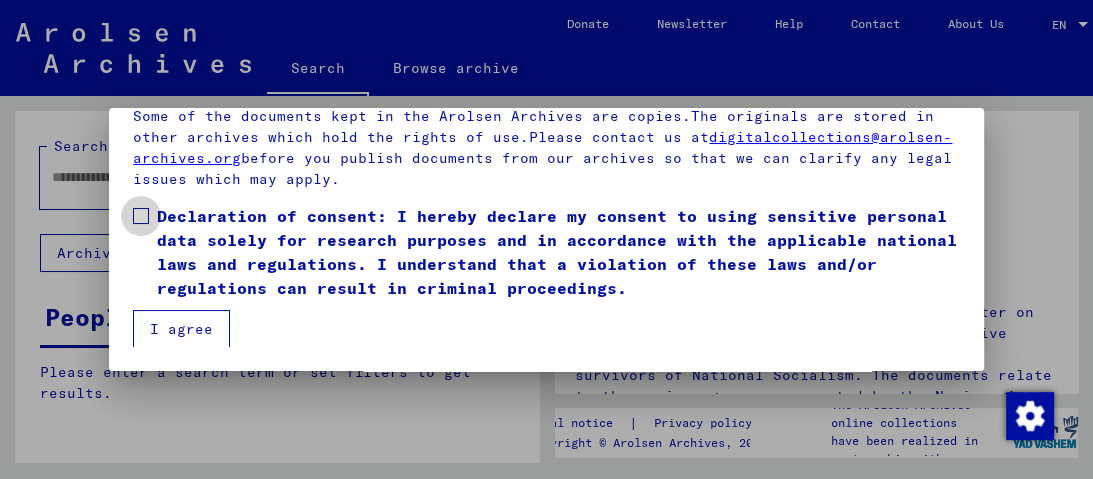 click at bounding box center (141, 216) 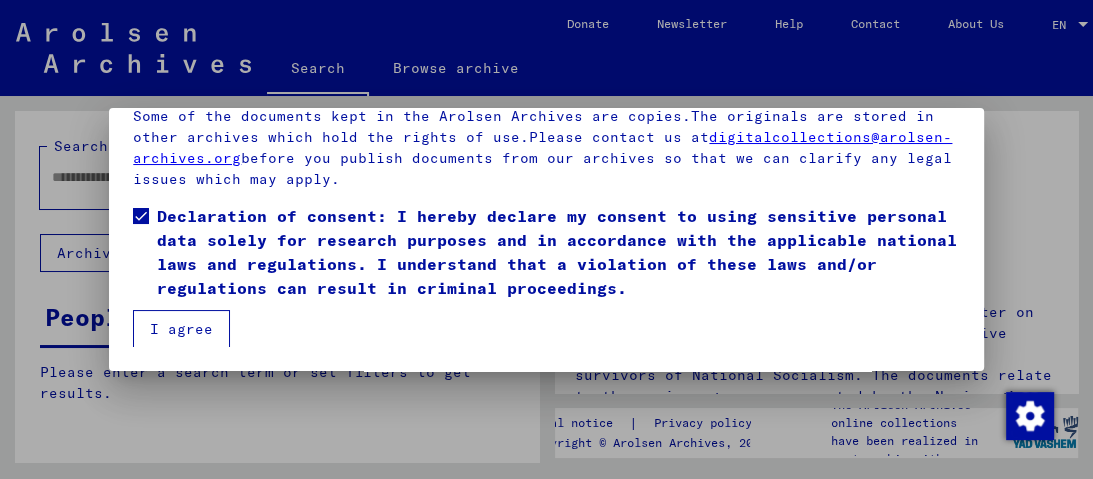 click on "I agree" at bounding box center [181, 329] 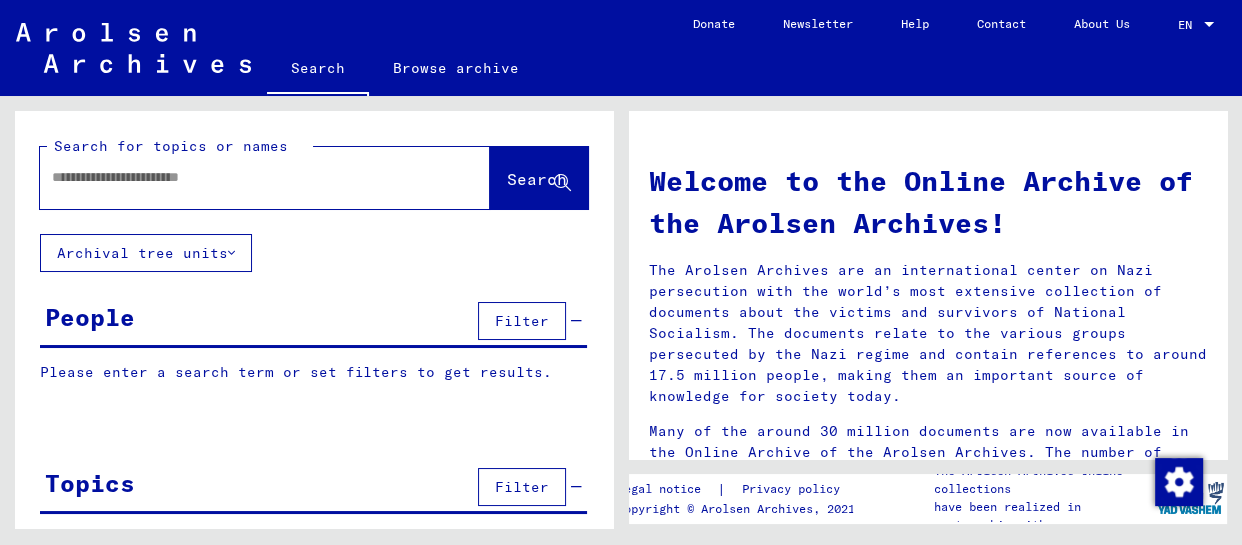 click at bounding box center (241, 177) 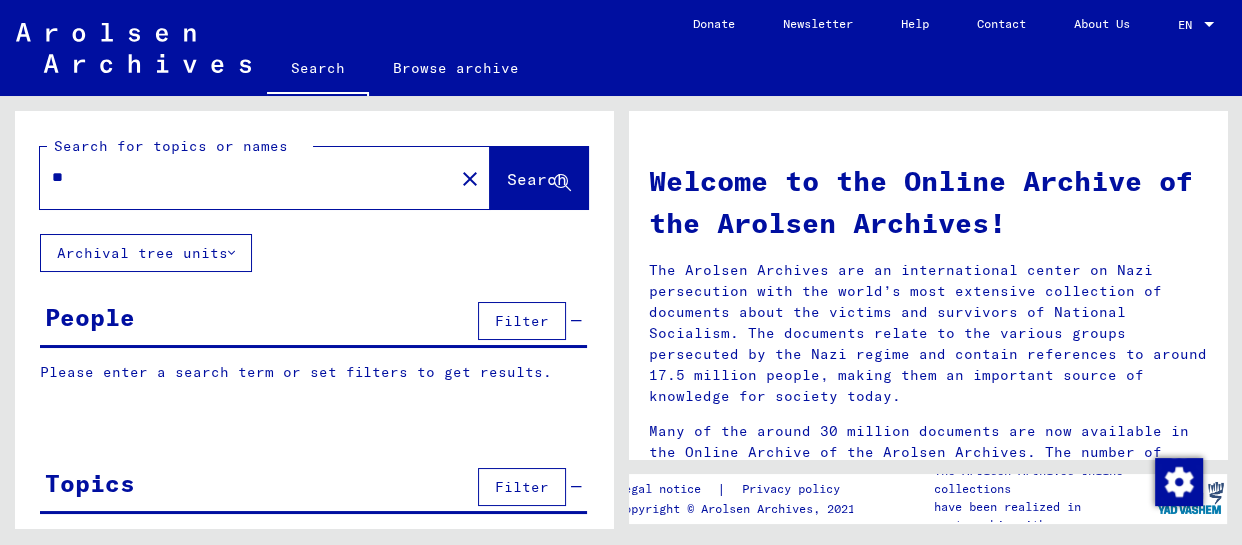 type on "*" 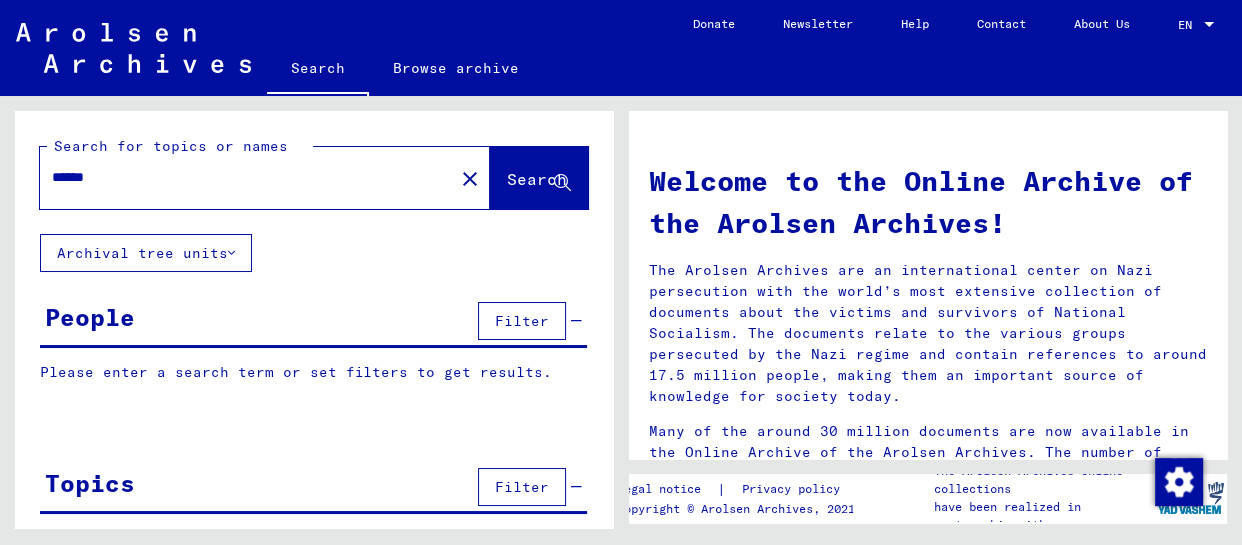 type on "******" 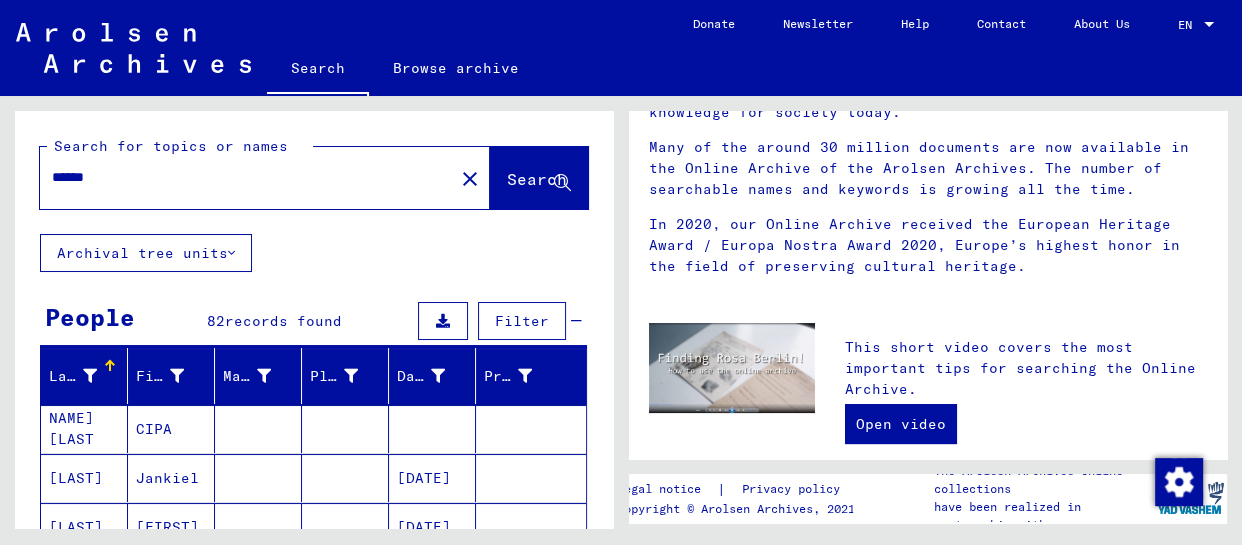 scroll, scrollTop: 454, scrollLeft: 0, axis: vertical 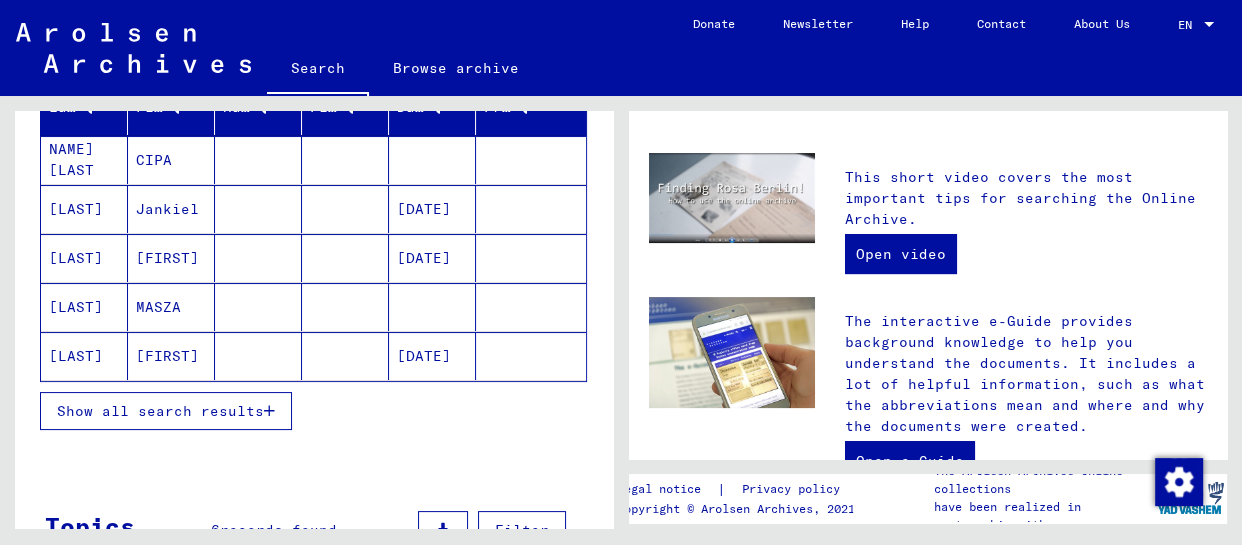 click on "Show all search results" at bounding box center [160, 411] 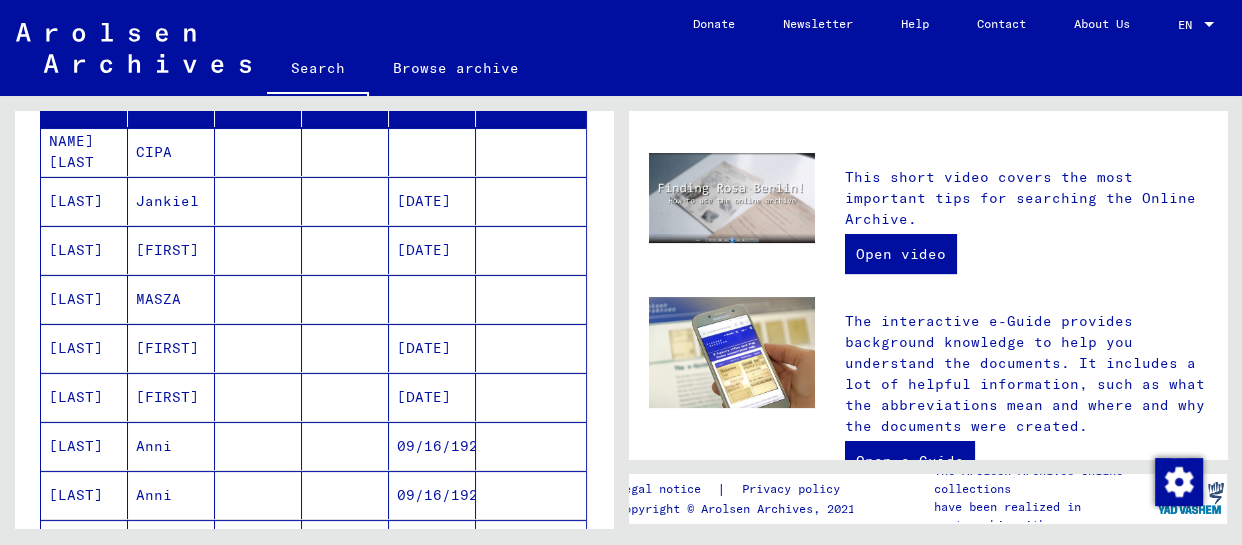 scroll, scrollTop: 269, scrollLeft: 0, axis: vertical 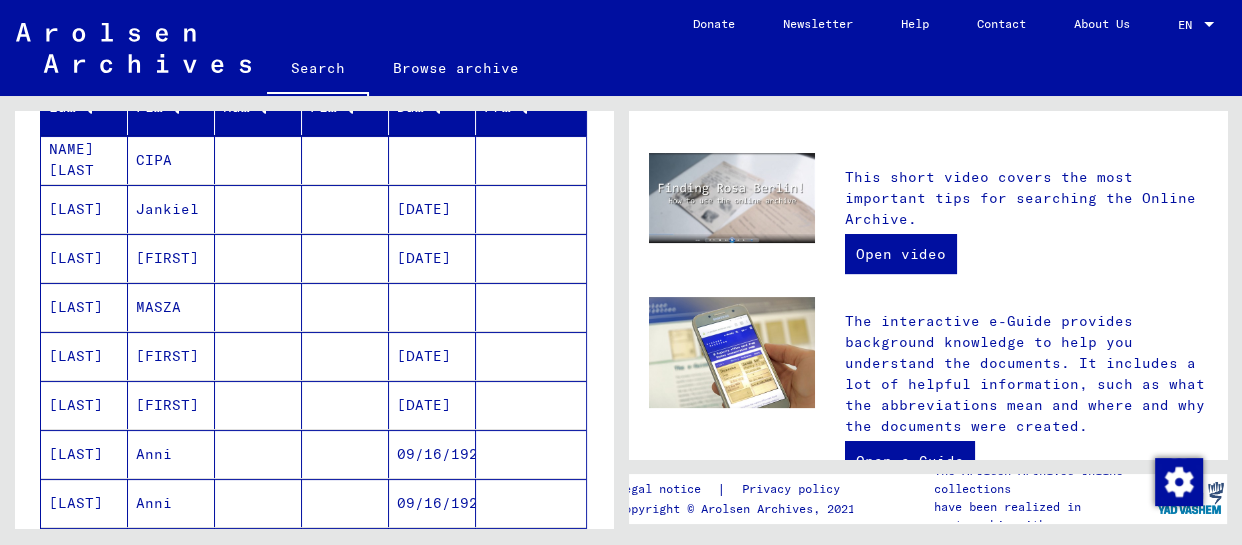 click on "[LAST NAME] [LAST NAME]" at bounding box center [84, 209] 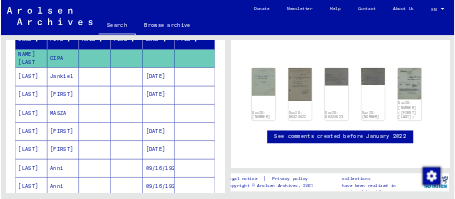 scroll, scrollTop: 0, scrollLeft: 0, axis: both 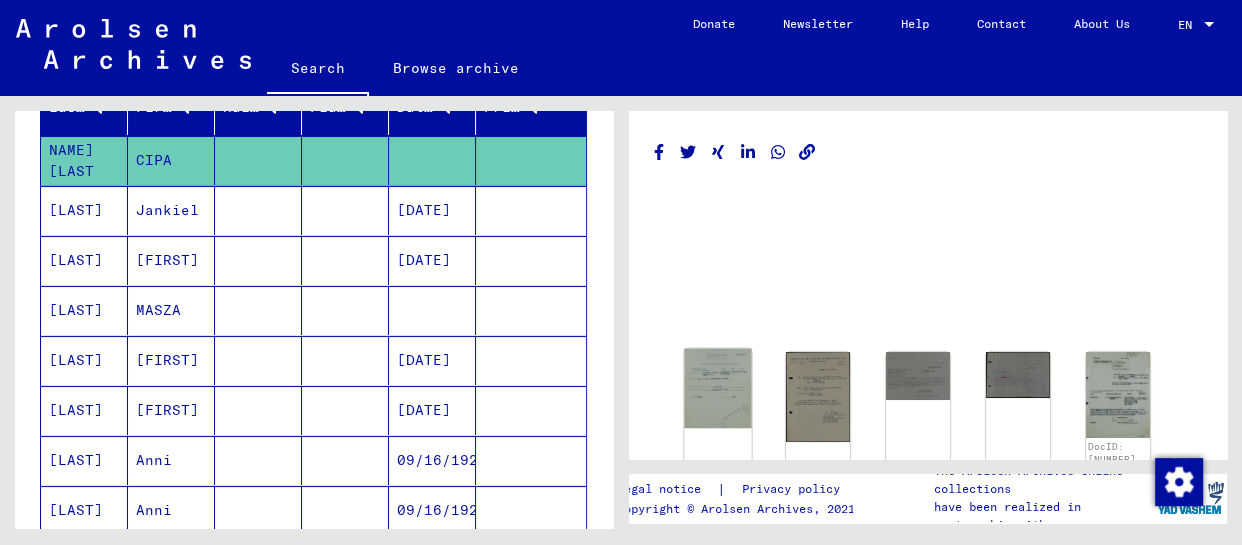 click 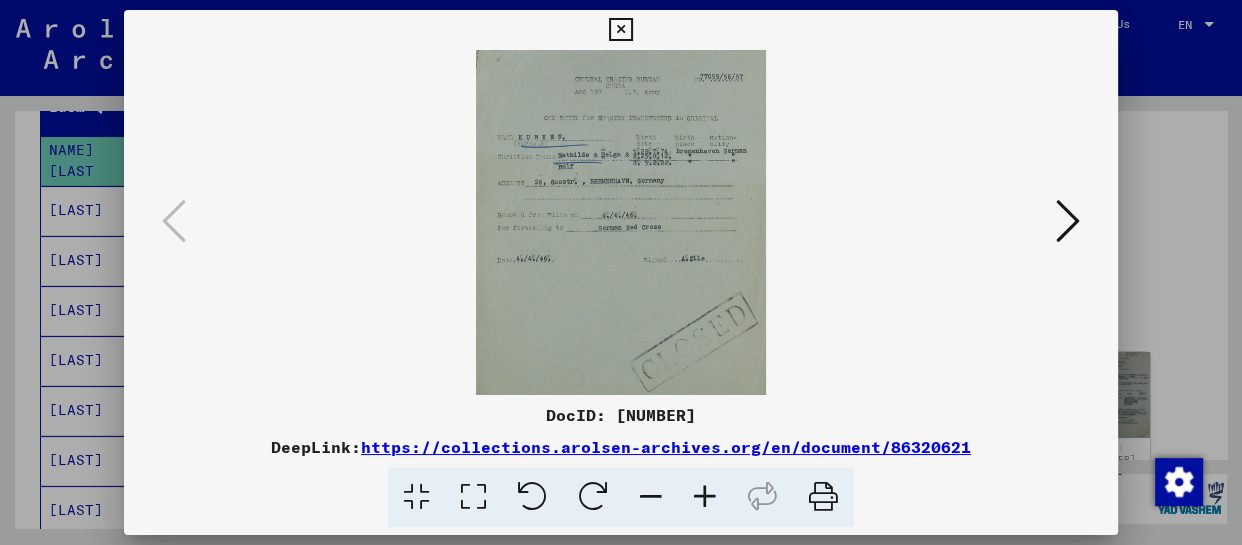 type 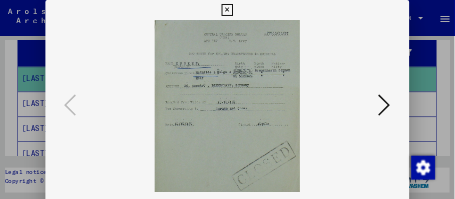 scroll, scrollTop: 275, scrollLeft: 0, axis: vertical 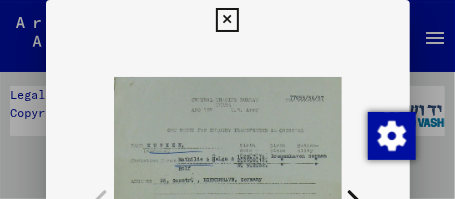 click at bounding box center (227, 20) 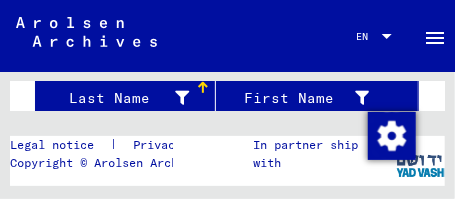 scroll, scrollTop: 0, scrollLeft: 0, axis: both 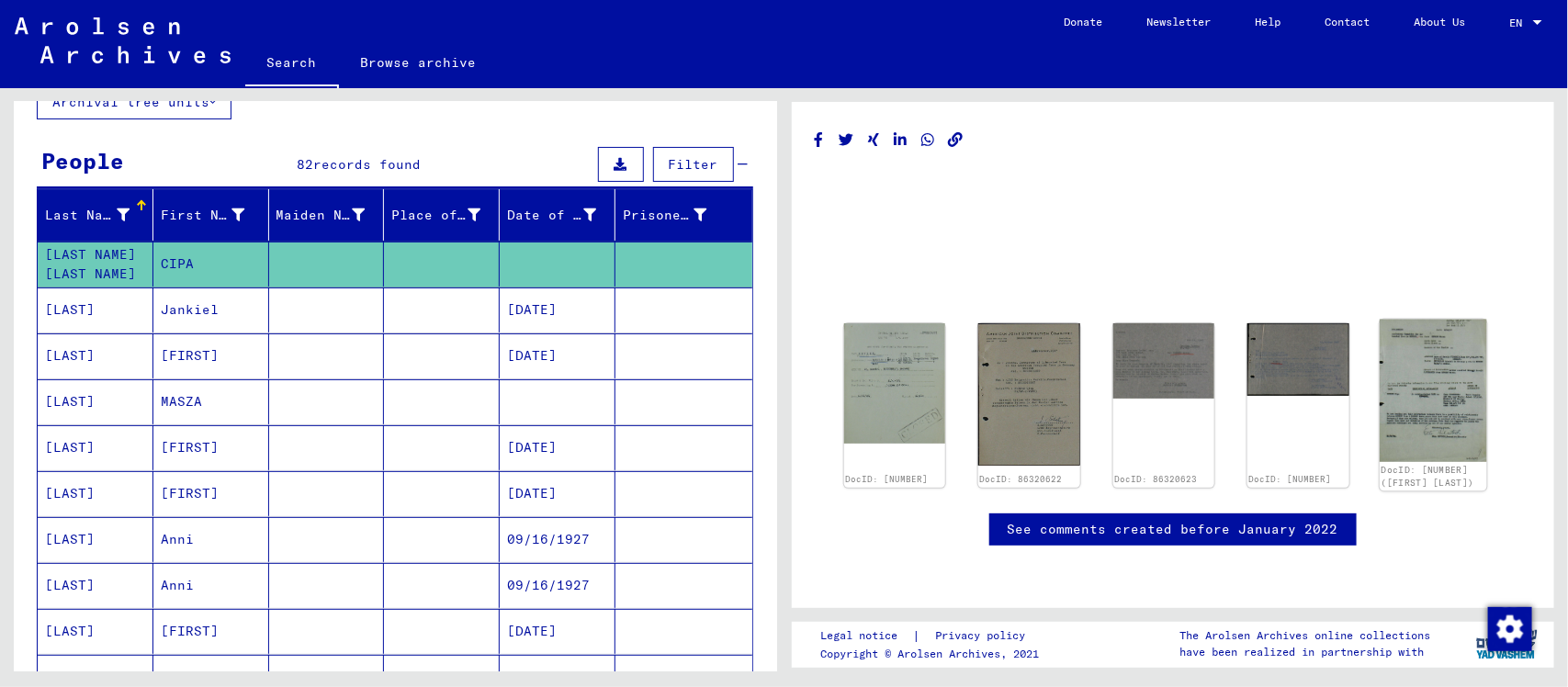 click 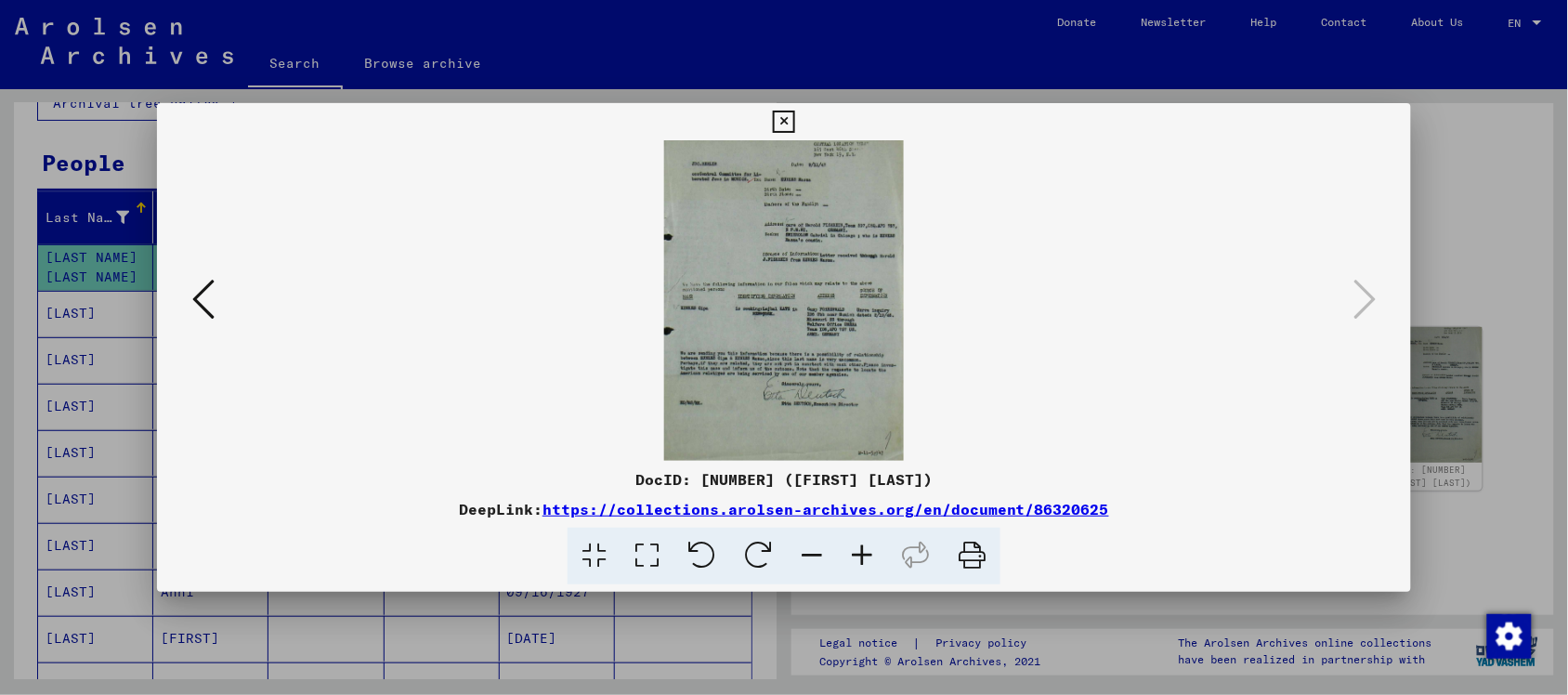 type 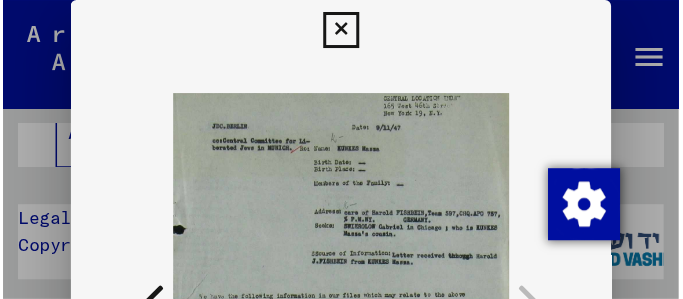 scroll, scrollTop: 141, scrollLeft: 0, axis: vertical 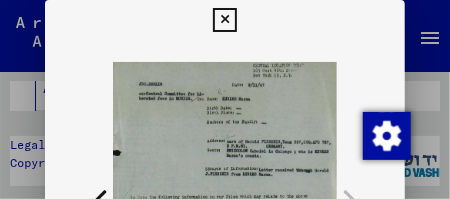 click at bounding box center [224, 20] 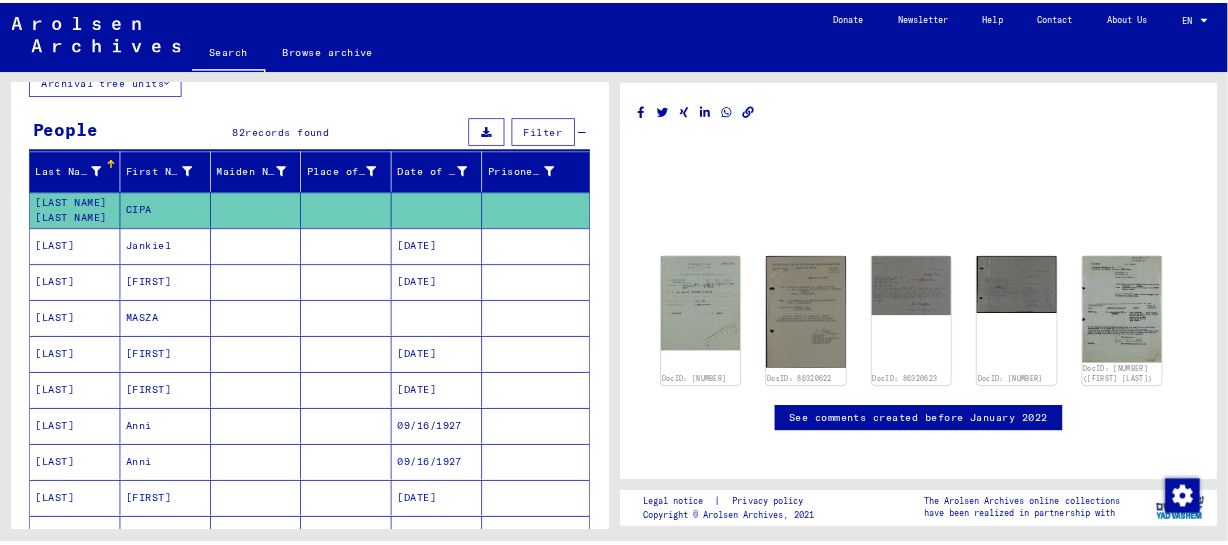 scroll, scrollTop: 141, scrollLeft: 0, axis: vertical 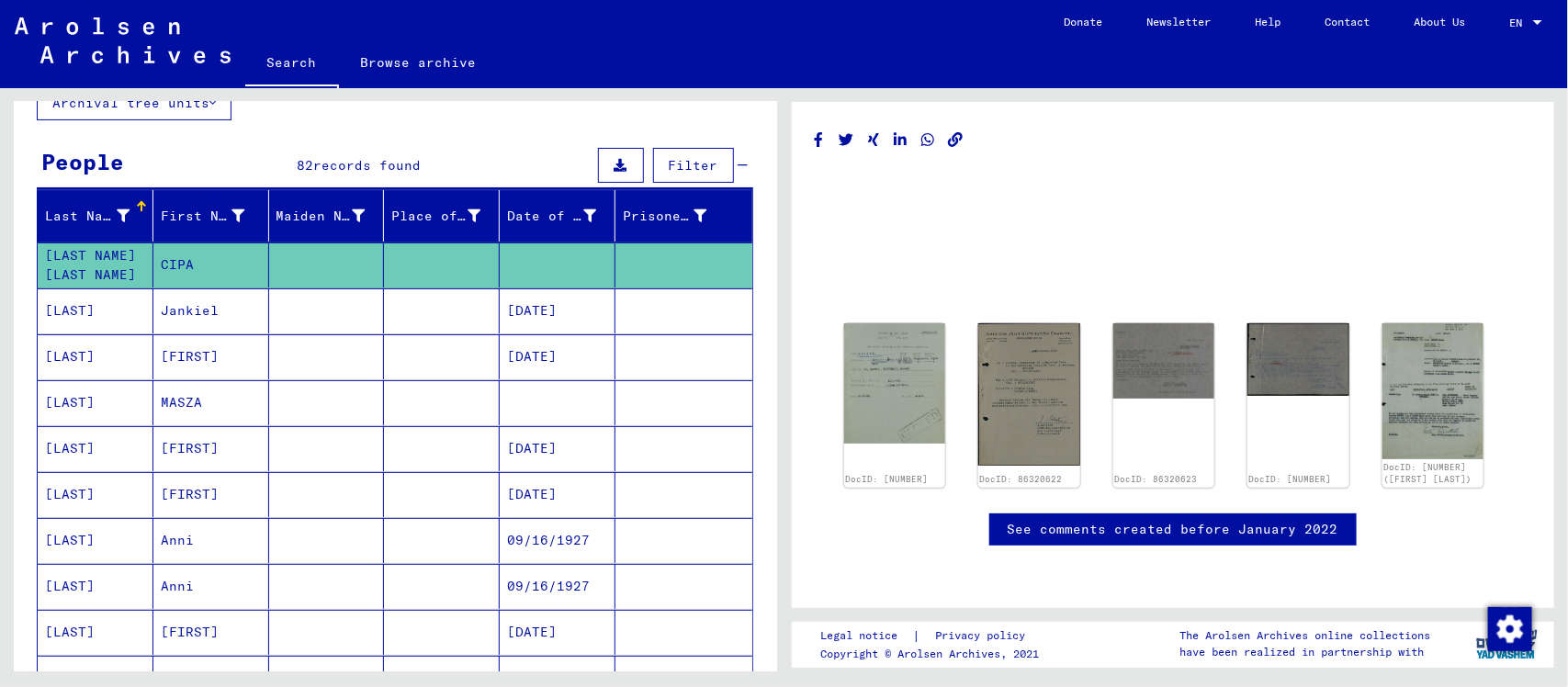 click on "[LAST]" at bounding box center (96, 402) 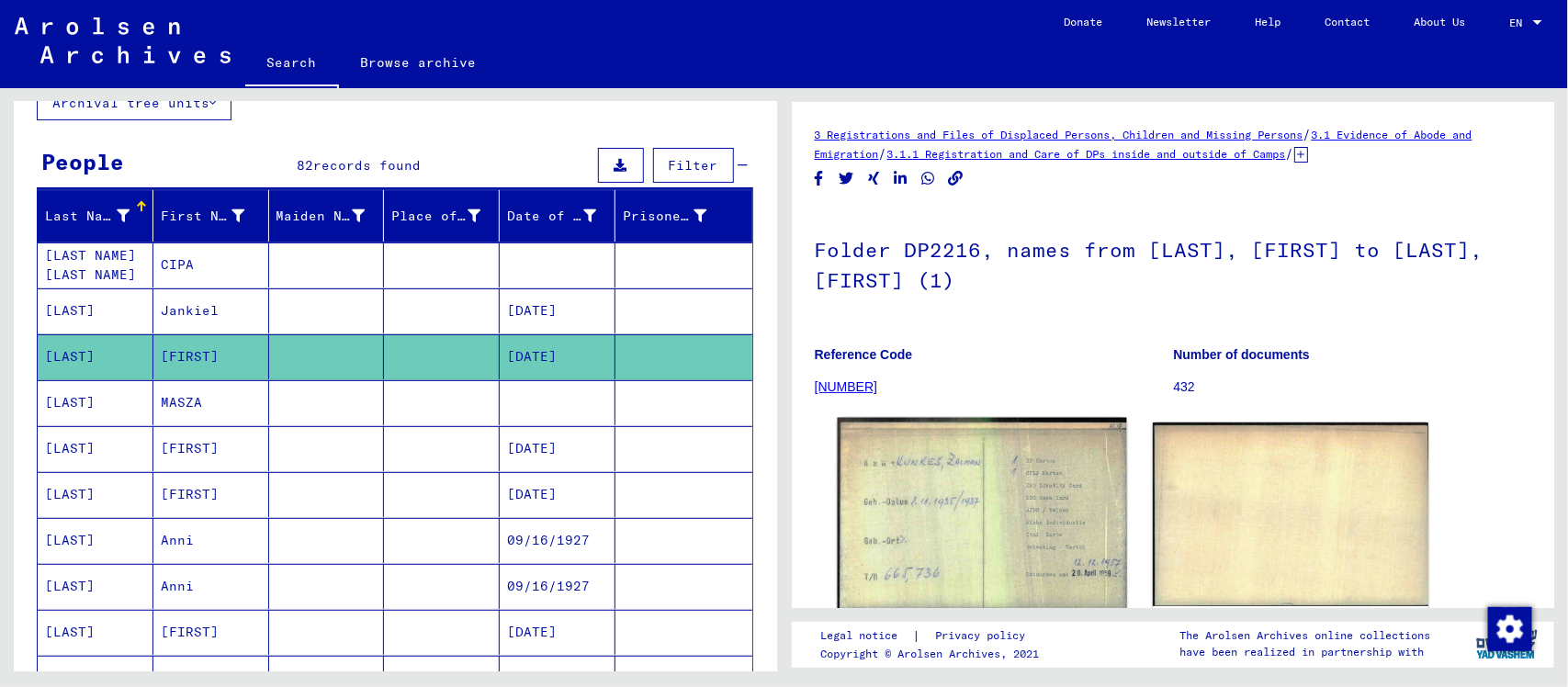 click 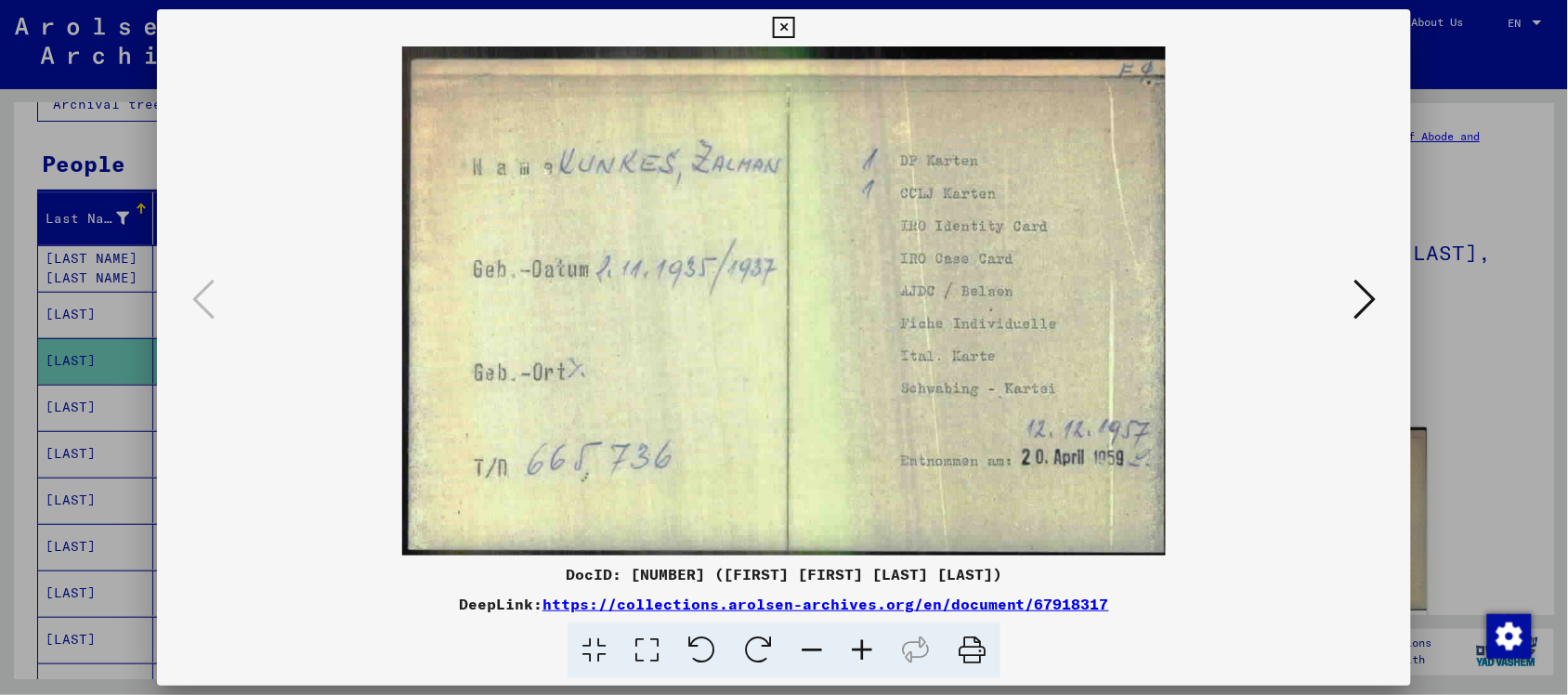 click at bounding box center (1365, 299) 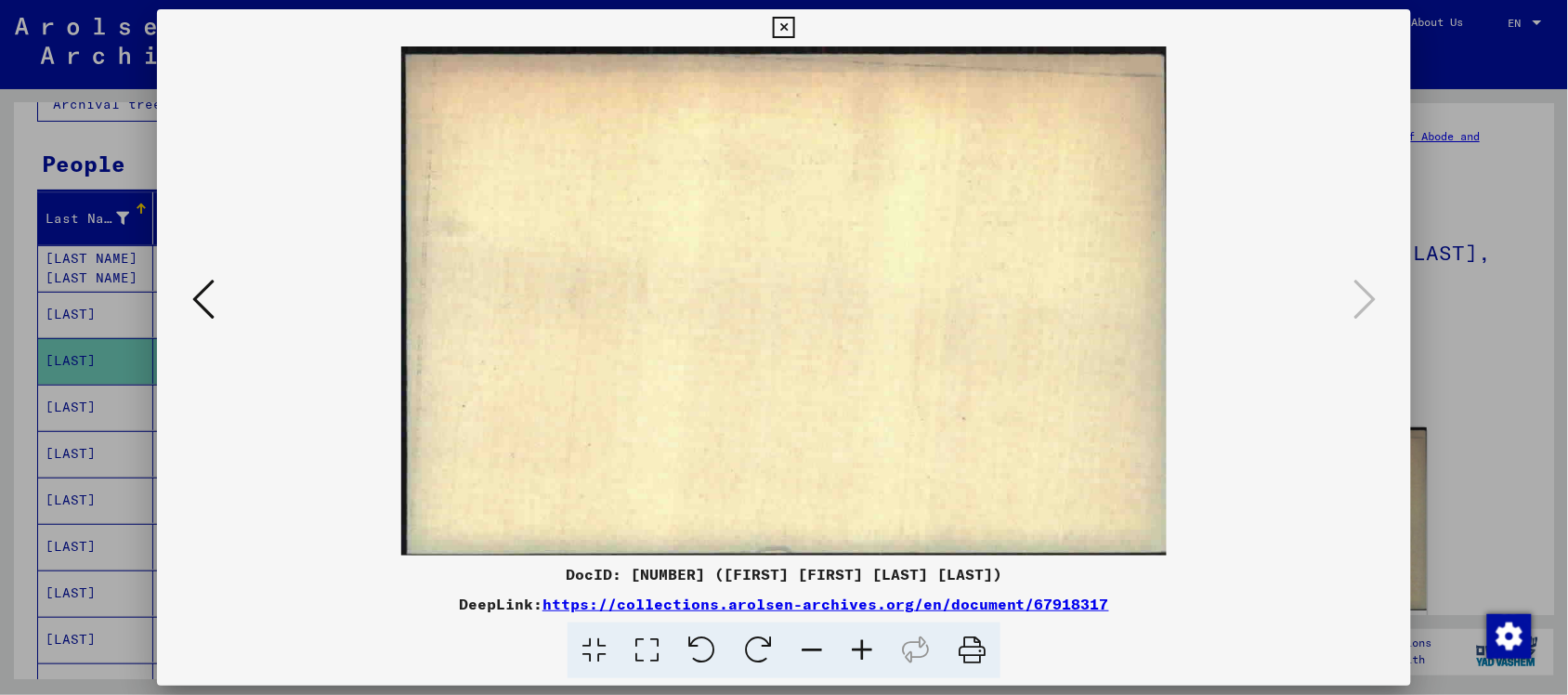 click at bounding box center [783, 28] 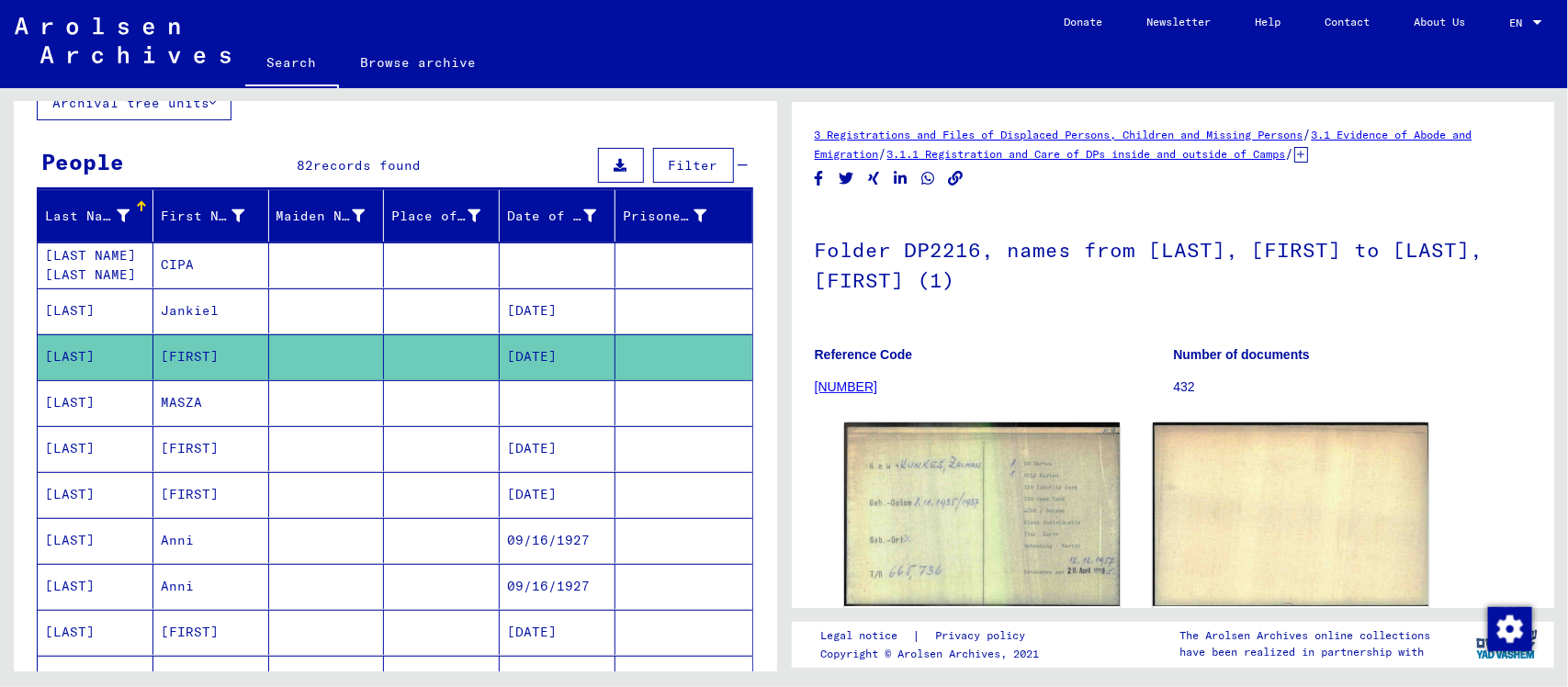click on "[LAST]" at bounding box center (96, 448) 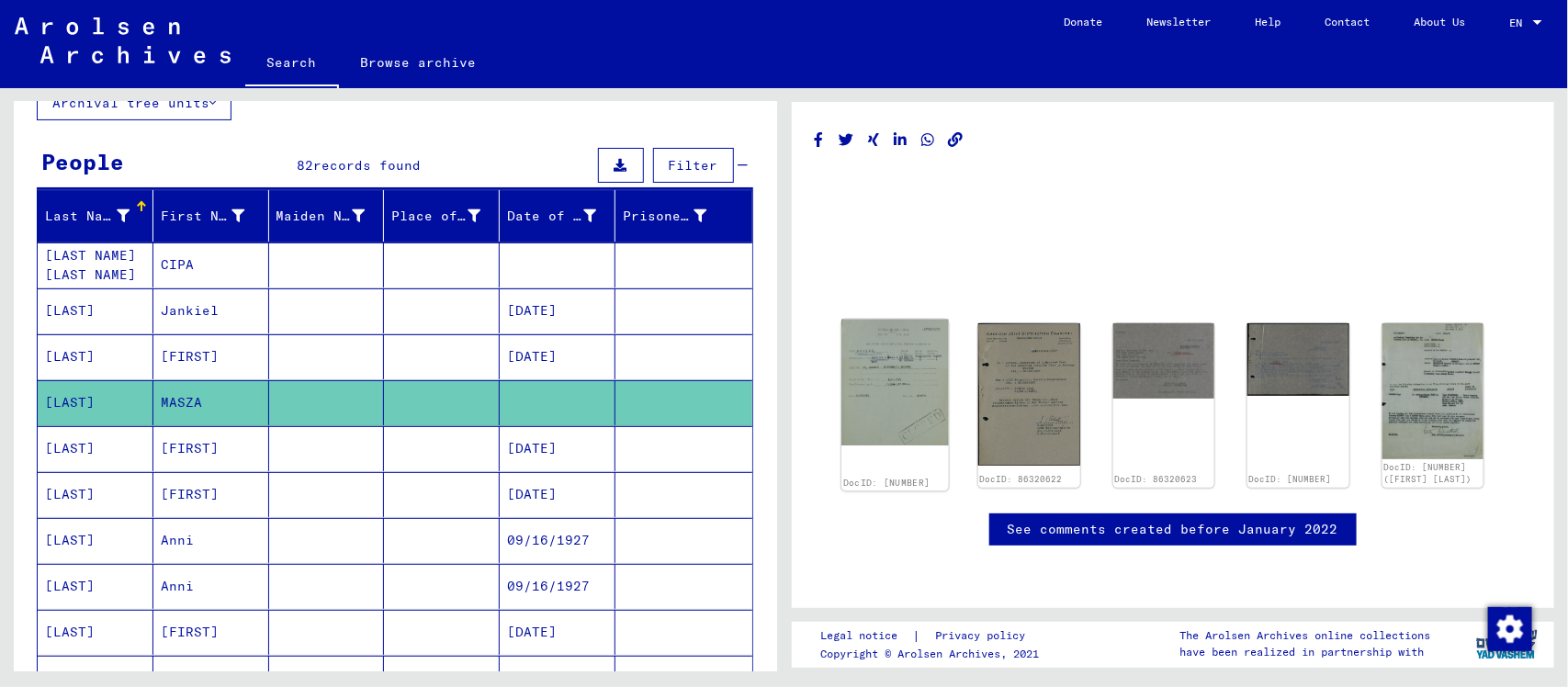 click 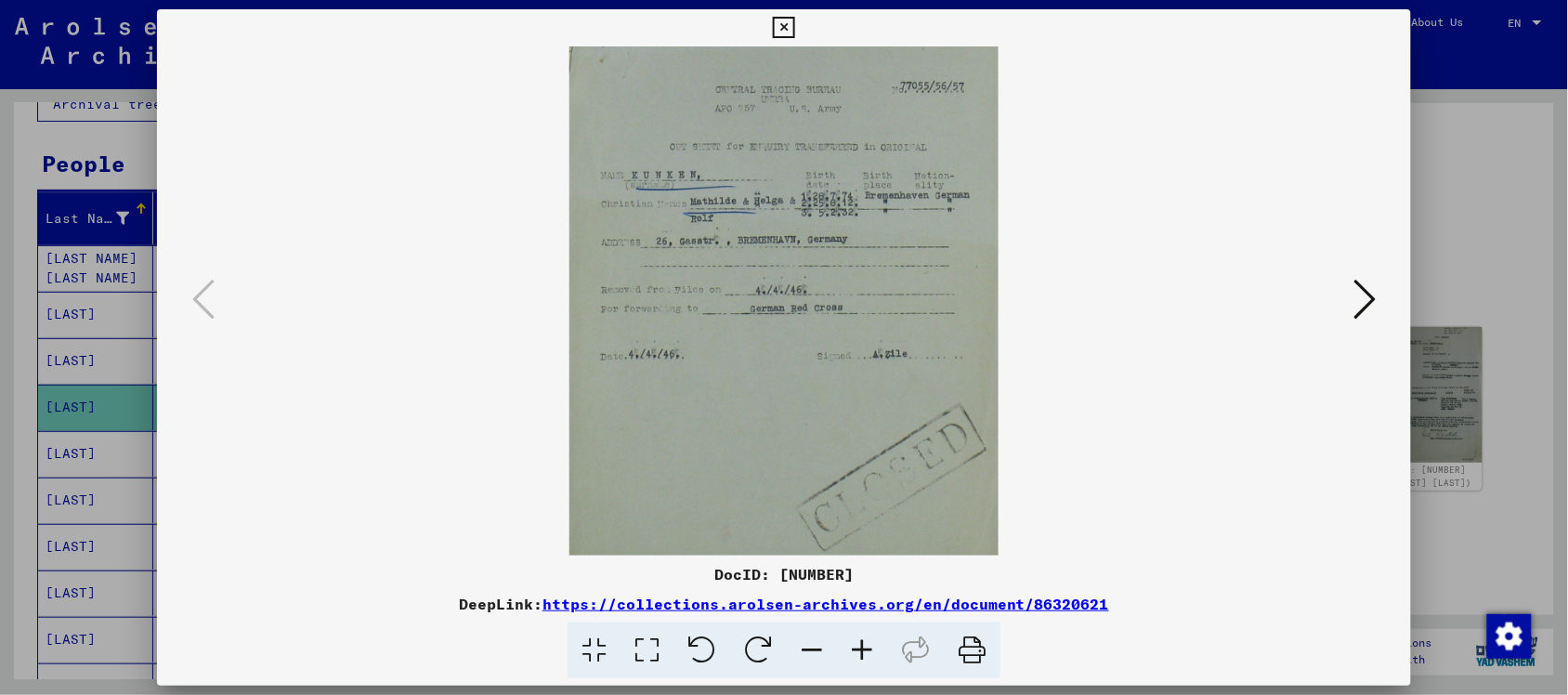 type 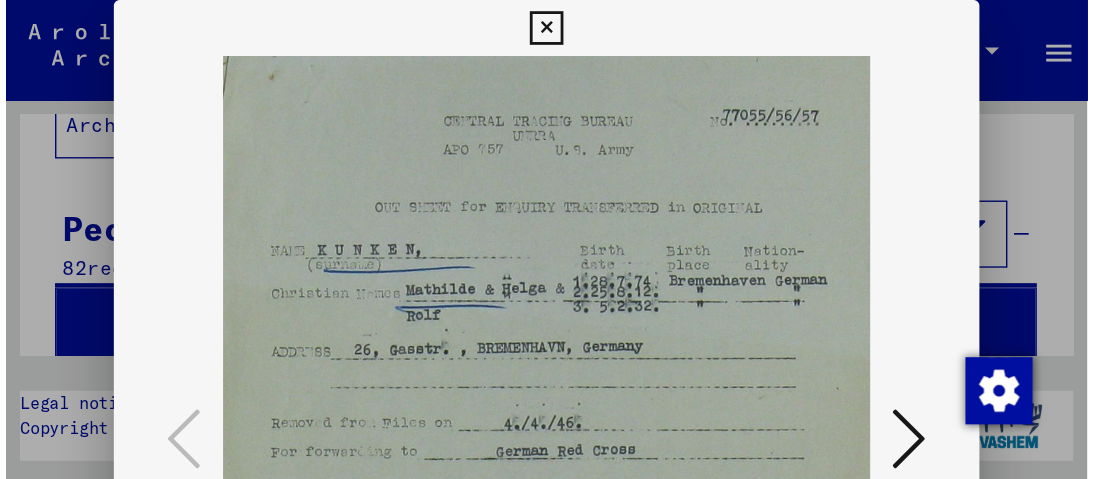 scroll, scrollTop: 140, scrollLeft: 0, axis: vertical 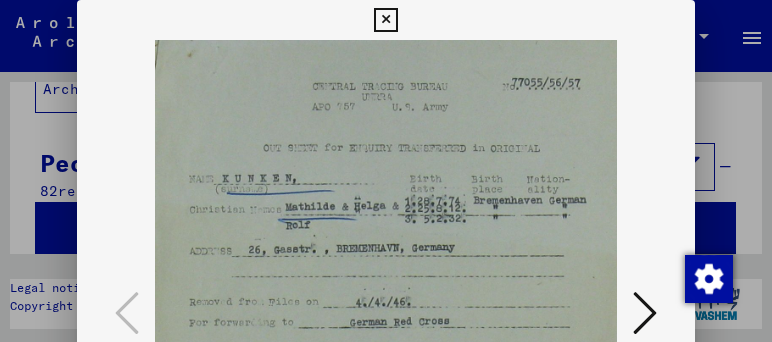 click at bounding box center [385, 20] 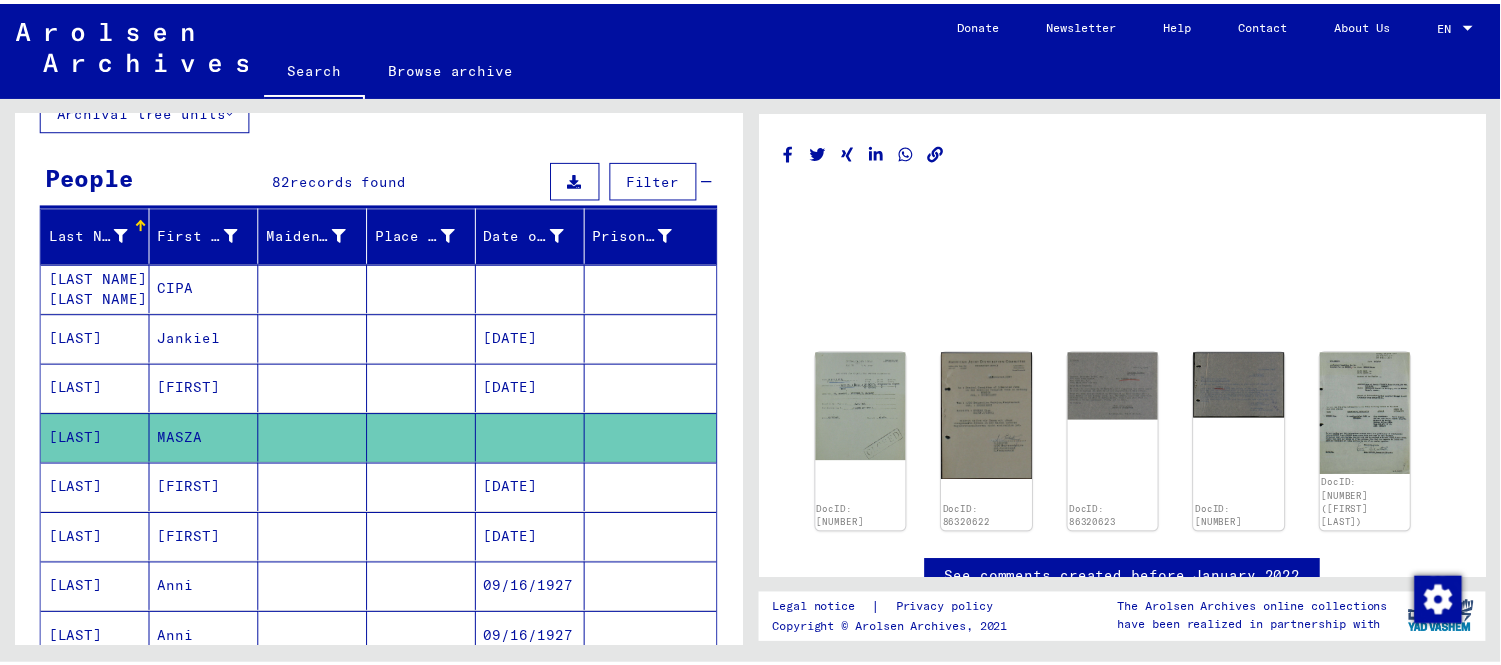 scroll, scrollTop: 141, scrollLeft: 0, axis: vertical 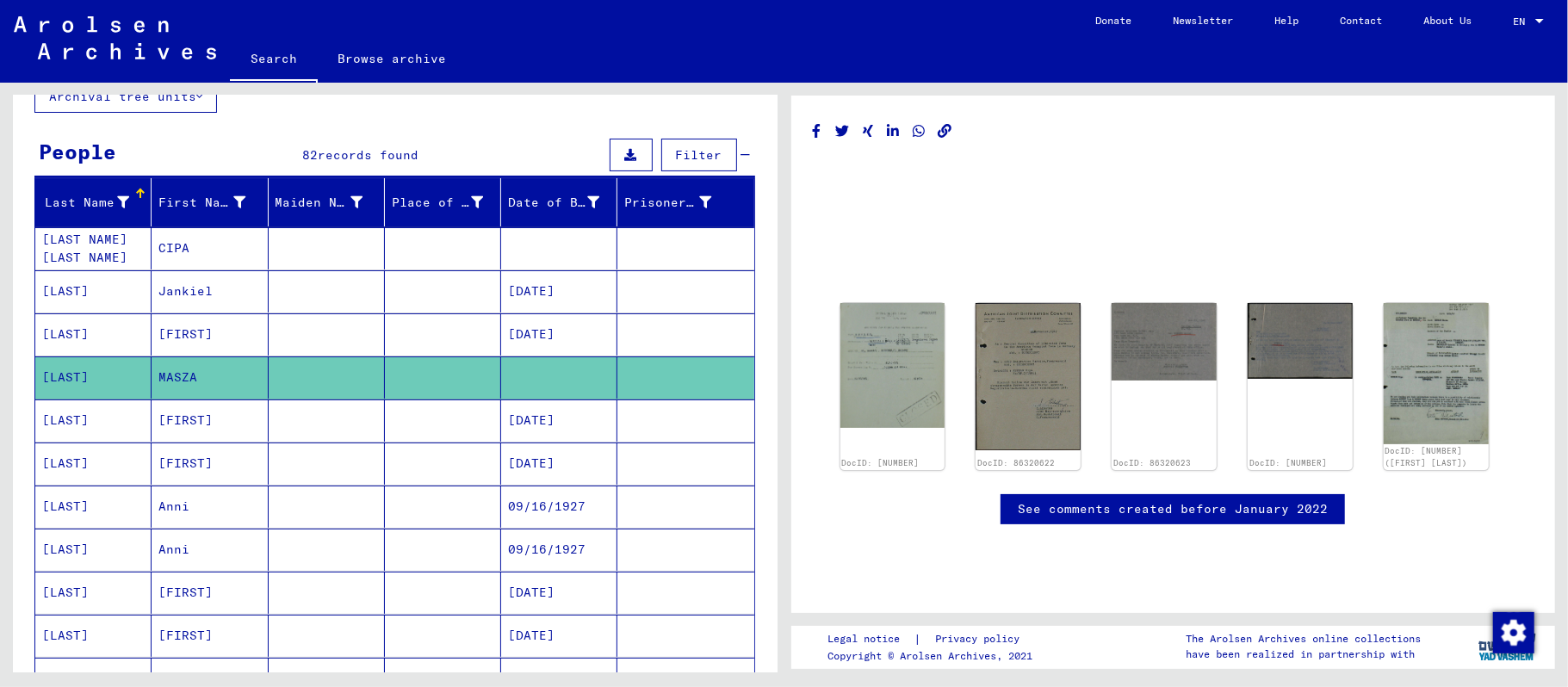 drag, startPoint x: 46, startPoint y: 420, endPoint x: 76, endPoint y: 425, distance: 30.413813 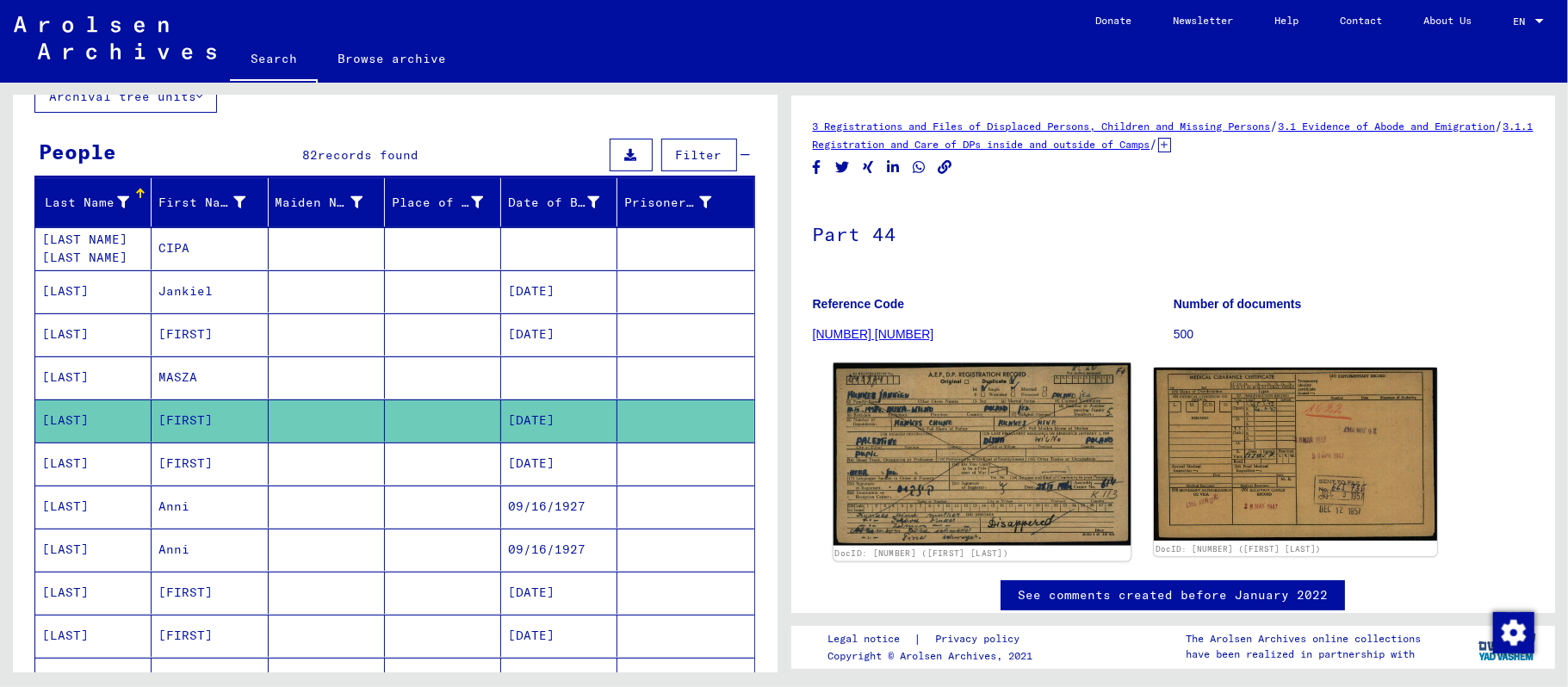 click 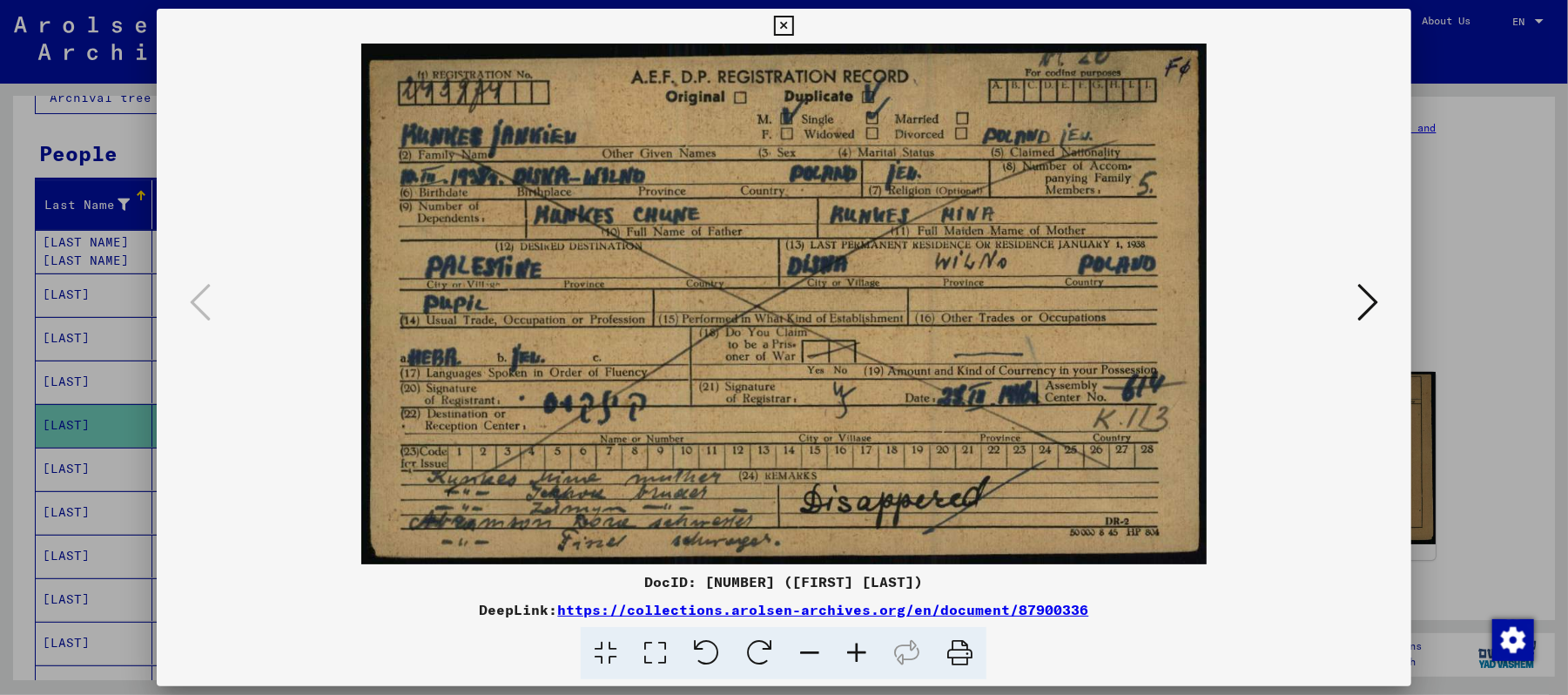 type 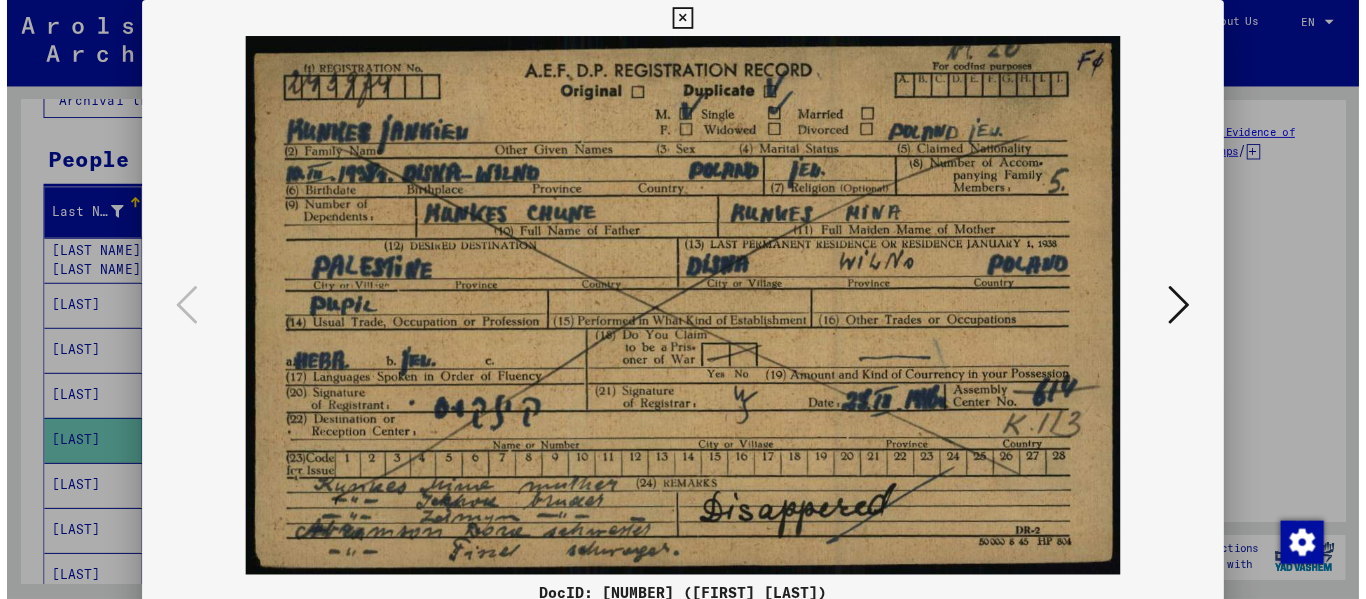 scroll, scrollTop: 141, scrollLeft: 0, axis: vertical 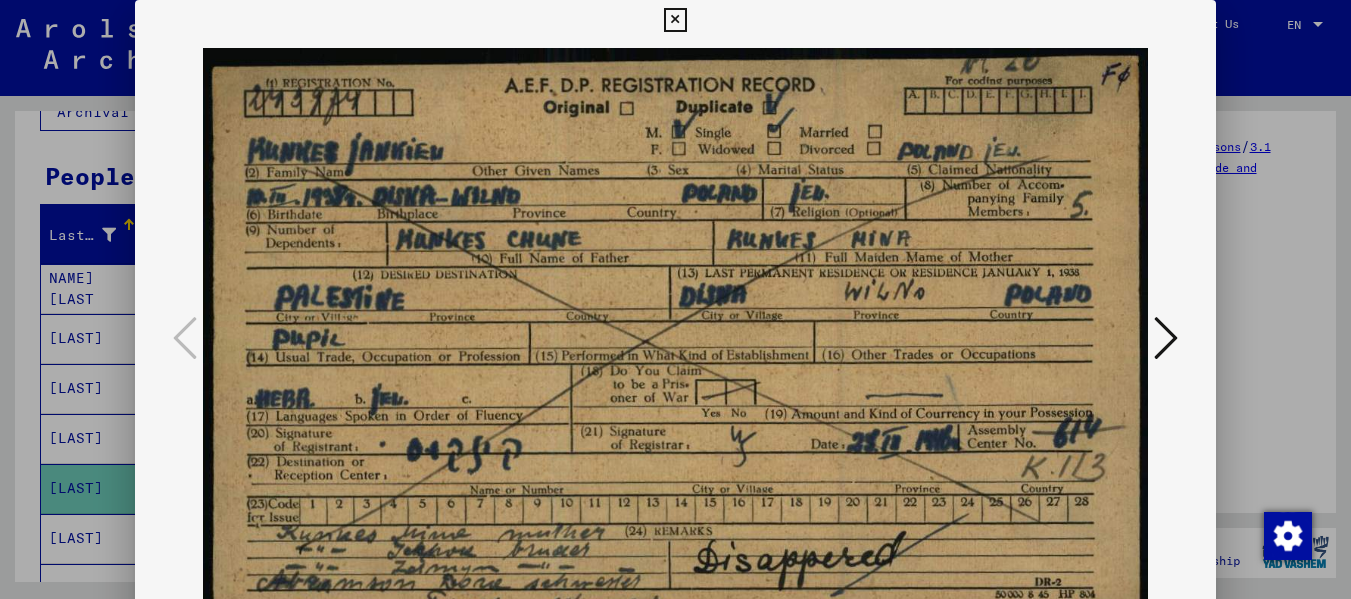 drag, startPoint x: 763, startPoint y: 529, endPoint x: 768, endPoint y: 438, distance: 91.13726 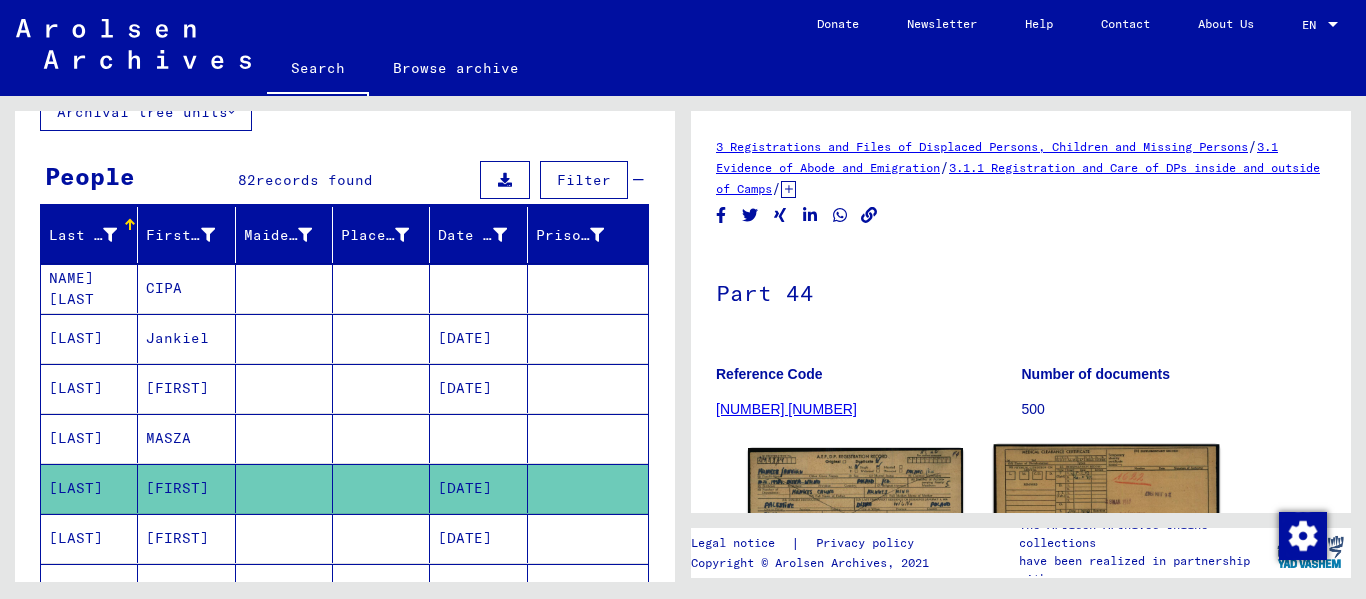 click 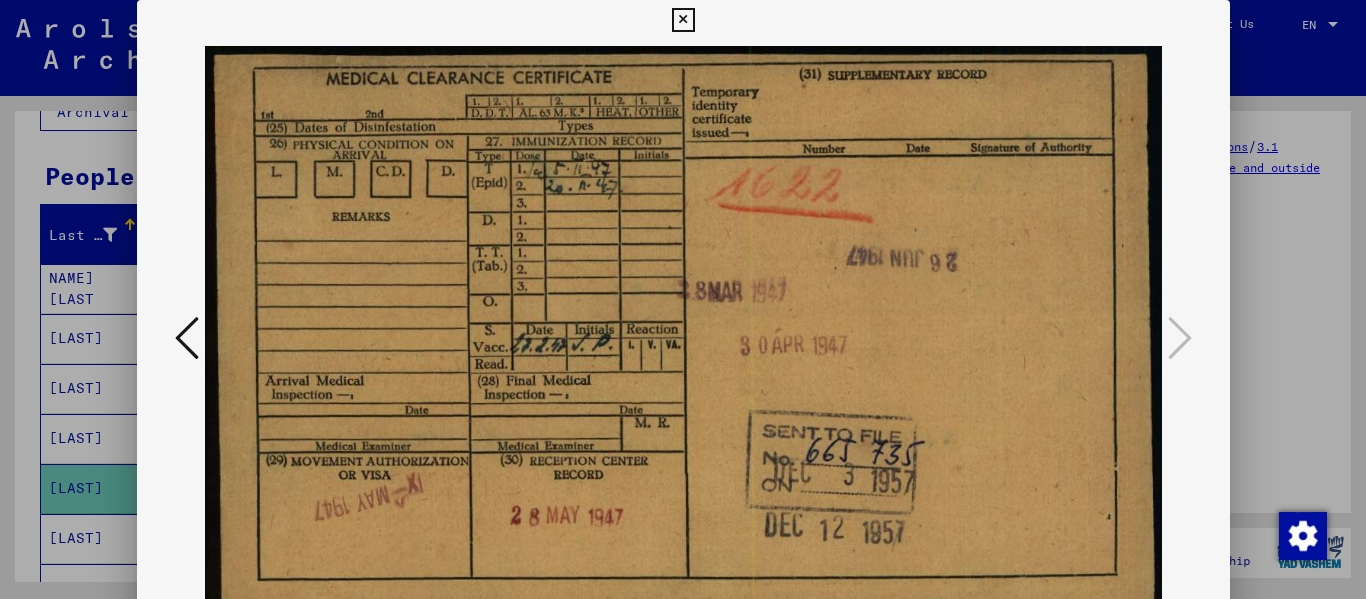 click on "DocID: 87900336 ([FIRST] [LAST])  DeepLink:  https://collections.arolsen-archives.org/en/document/87900336" at bounding box center [683, 299] 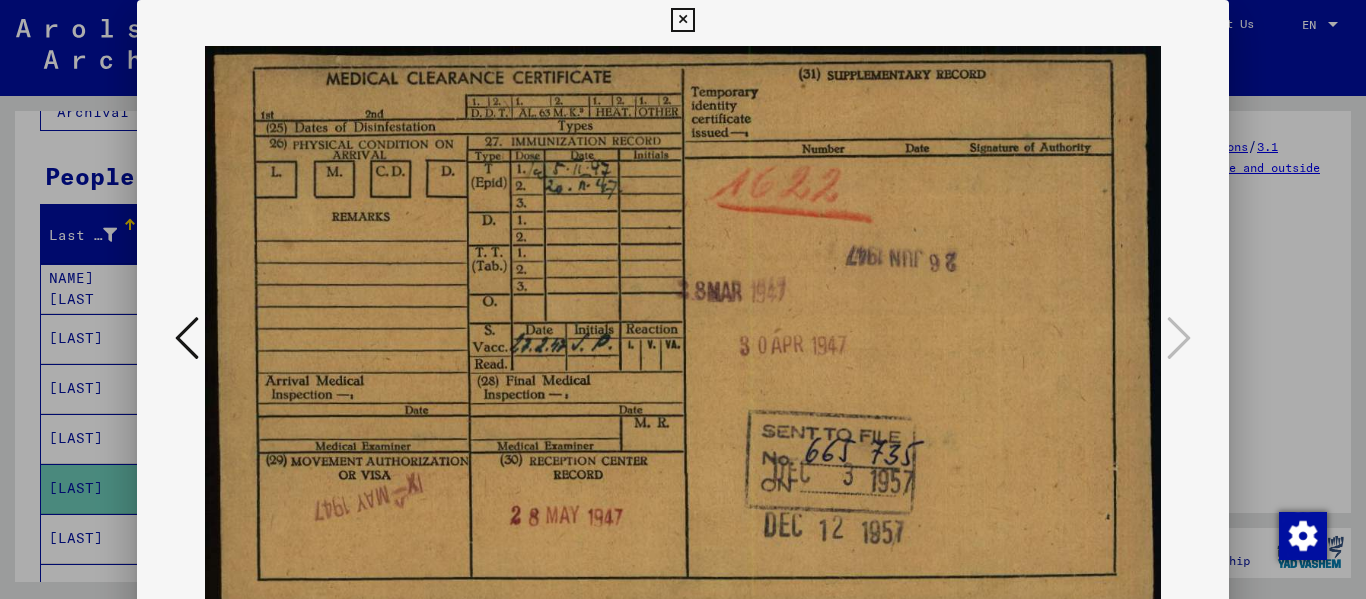click at bounding box center [682, 20] 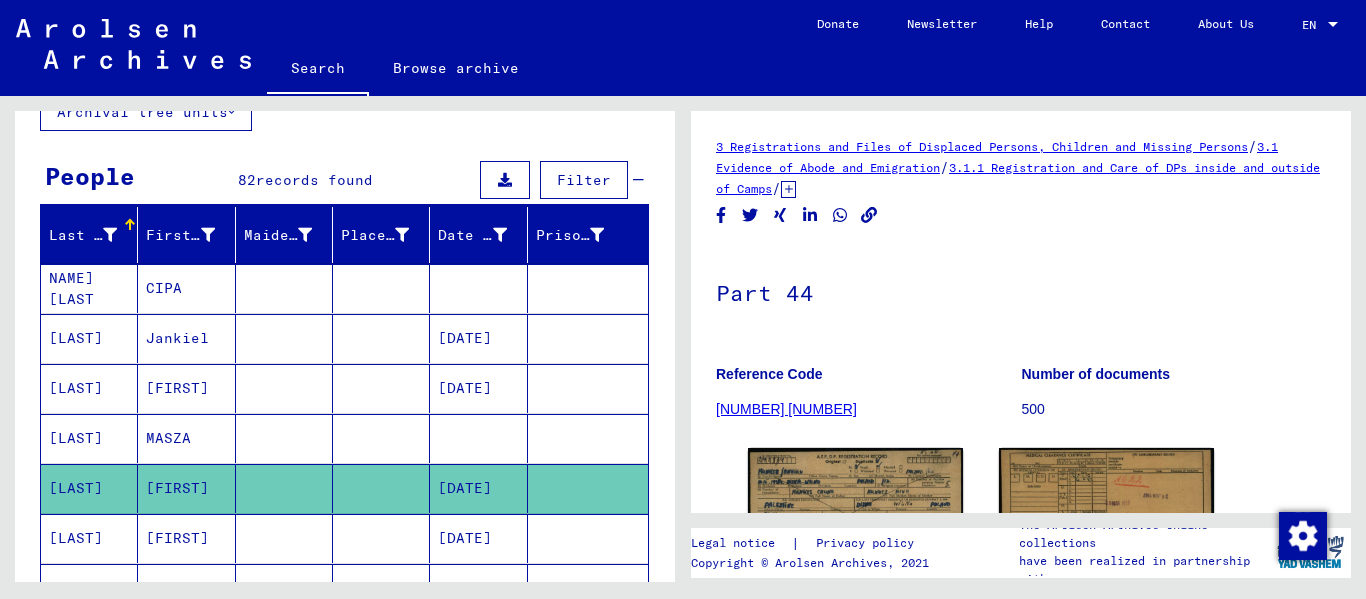 click on "[FIRST]" at bounding box center (186, 588) 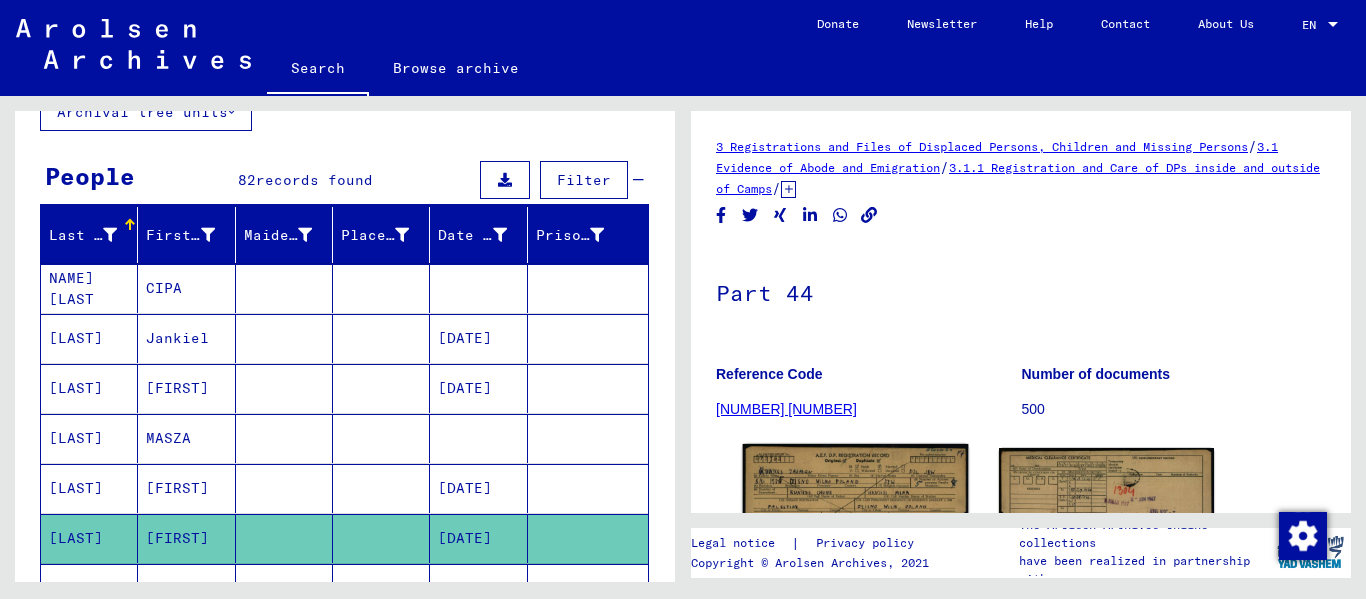 click 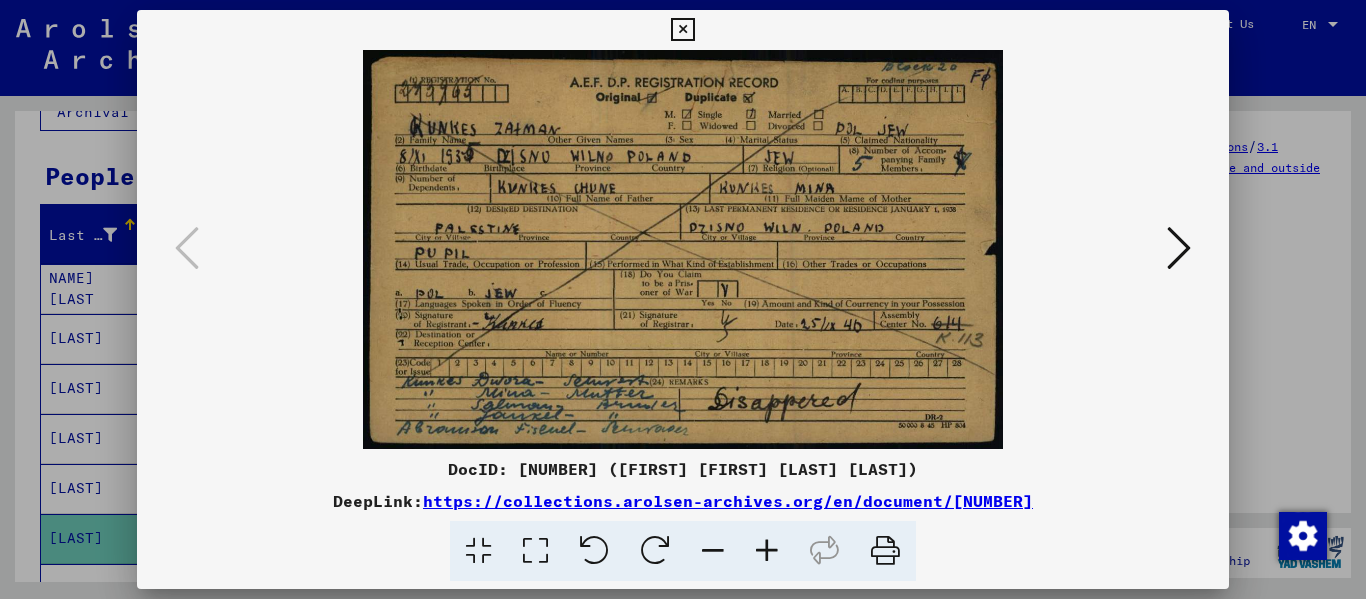 click at bounding box center [1179, 248] 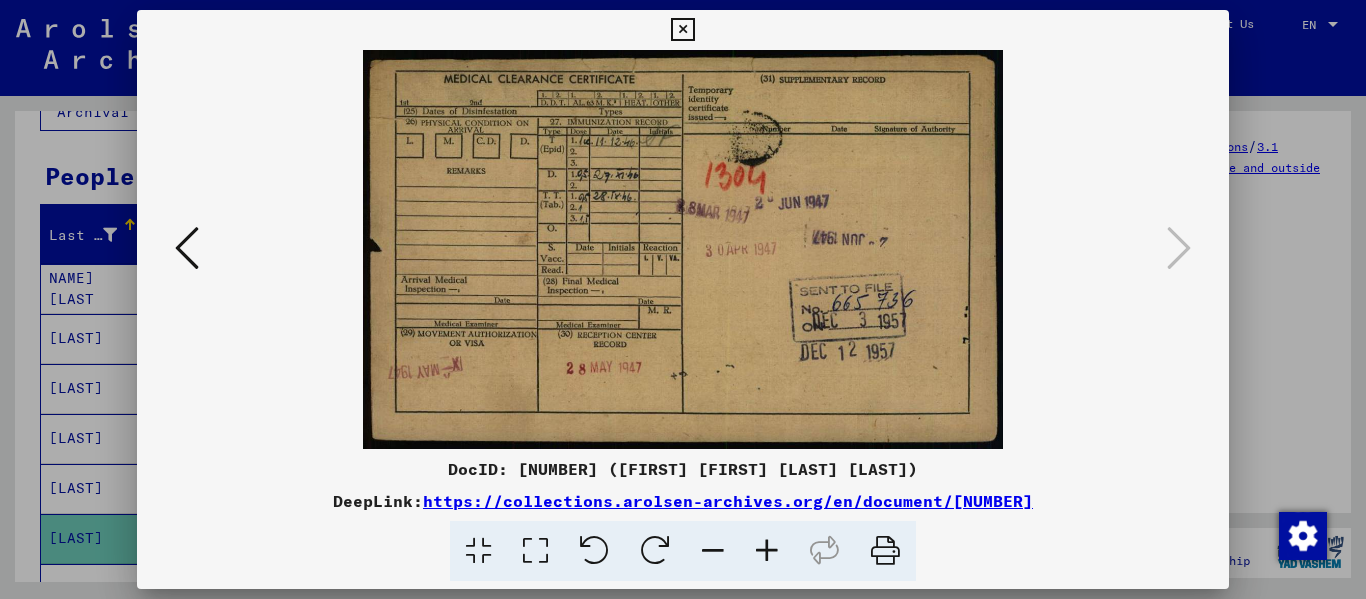 click at bounding box center [682, 30] 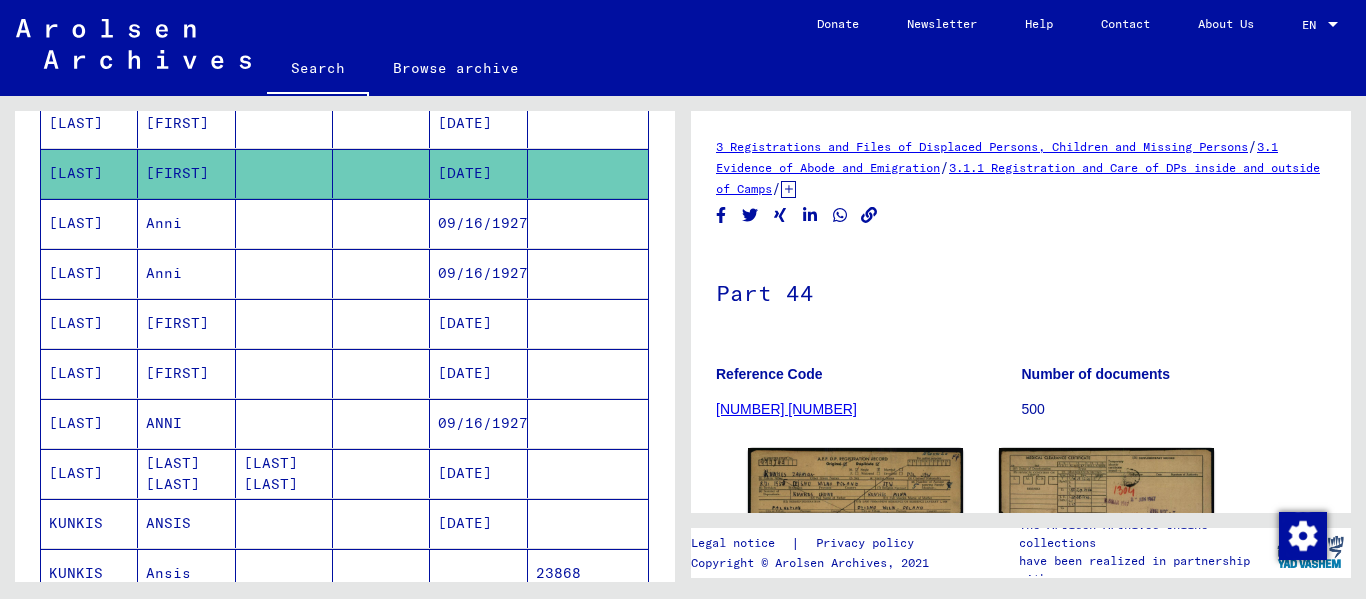 scroll, scrollTop: 541, scrollLeft: 0, axis: vertical 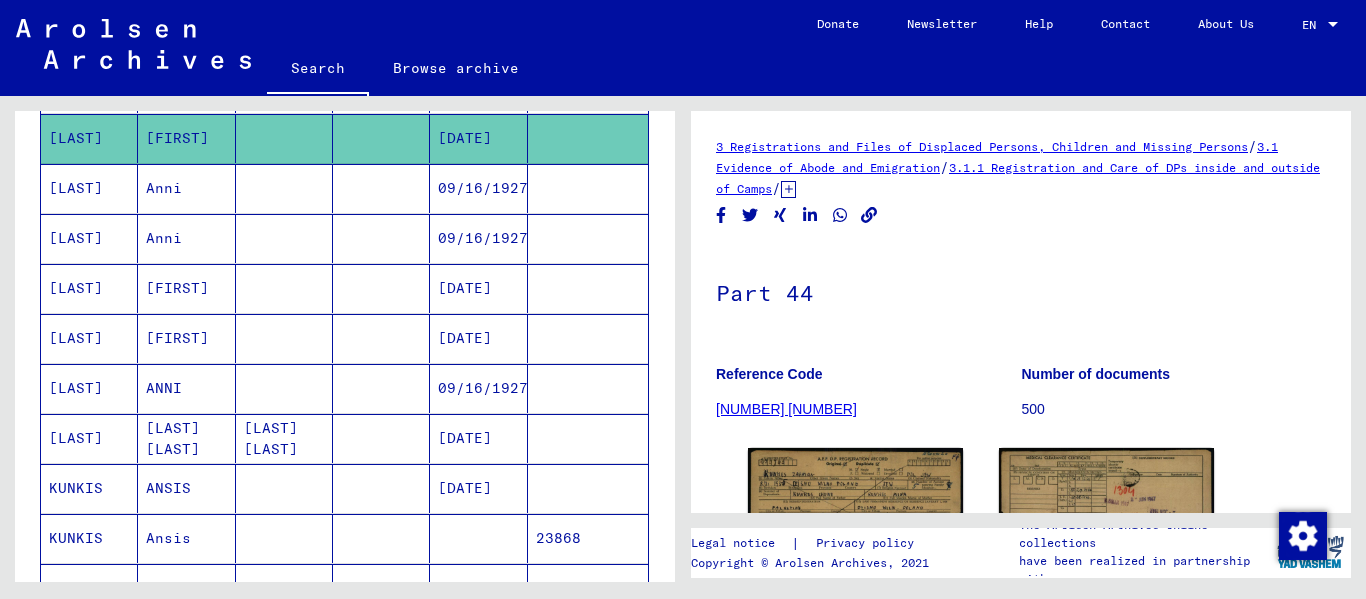 click on "[LAST]" at bounding box center [89, 238] 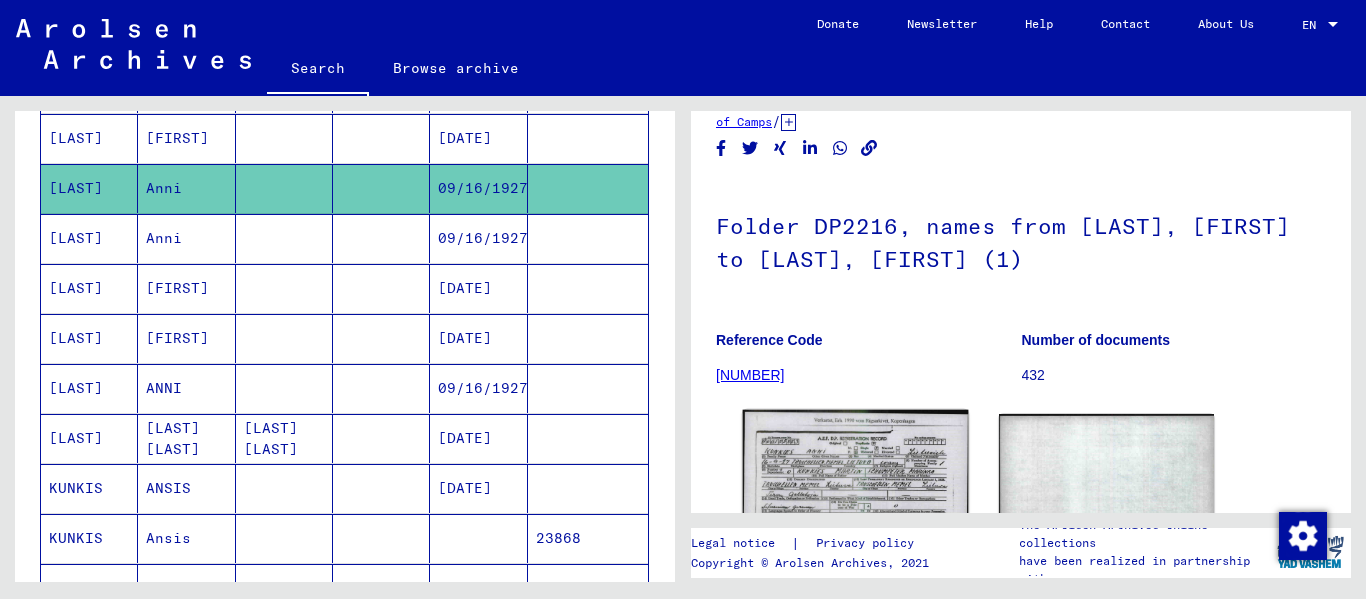 scroll, scrollTop: 100, scrollLeft: 0, axis: vertical 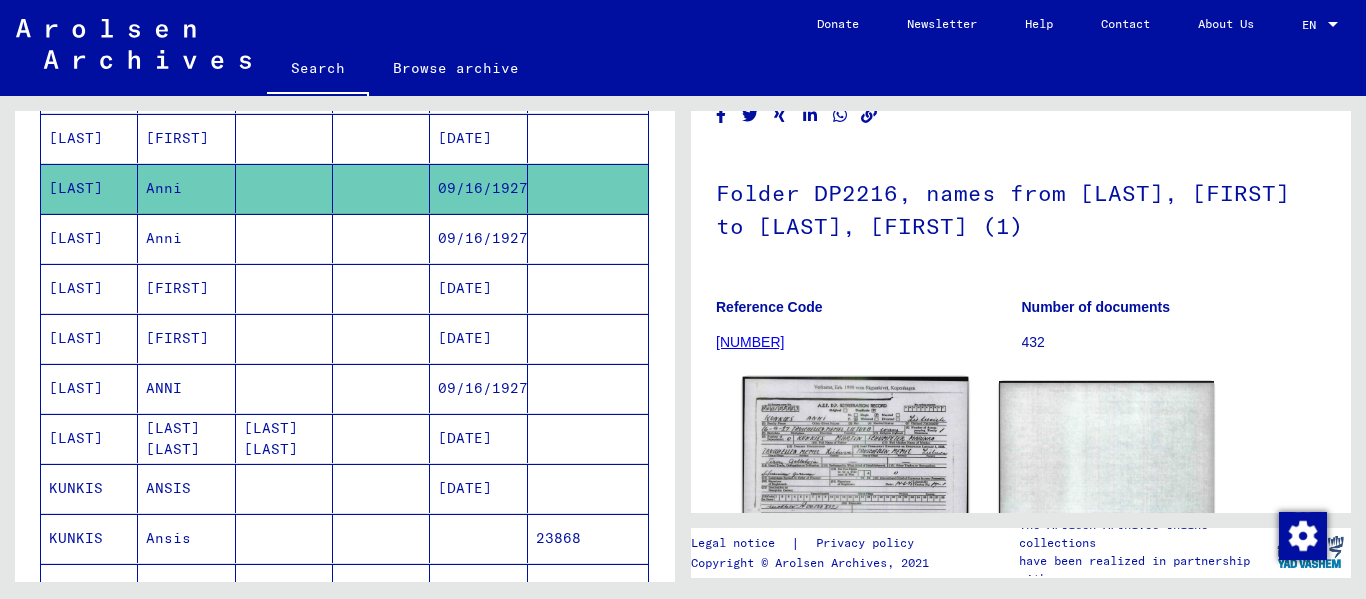 click 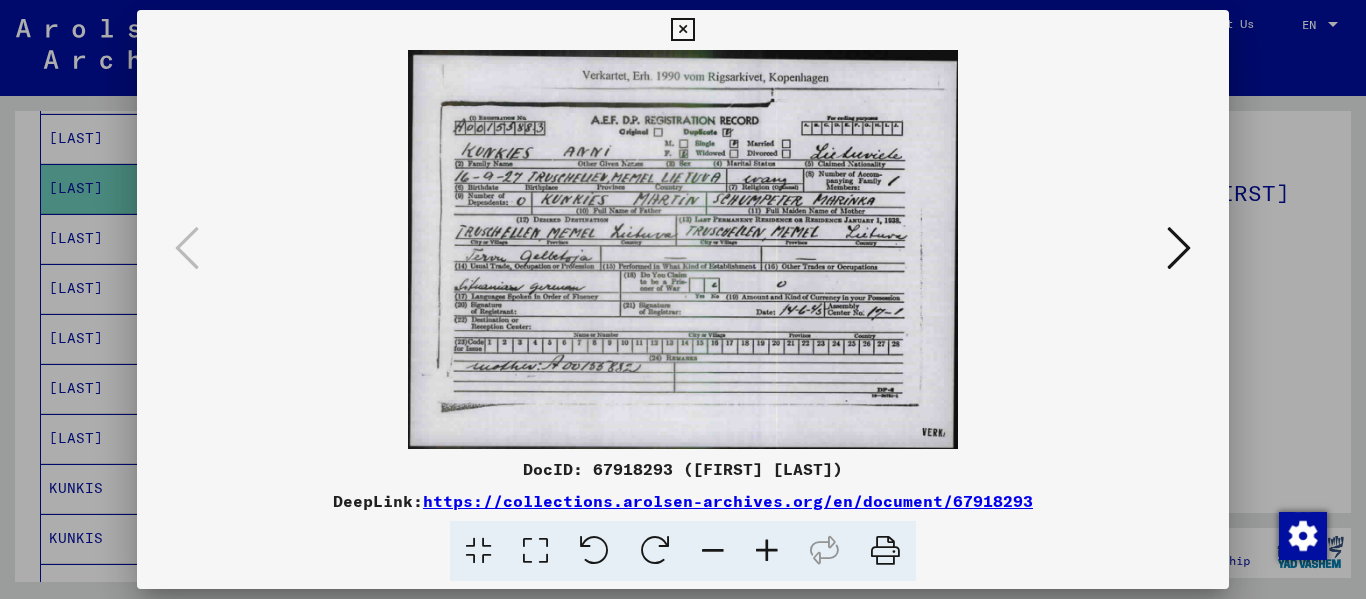 click at bounding box center (1179, 249) 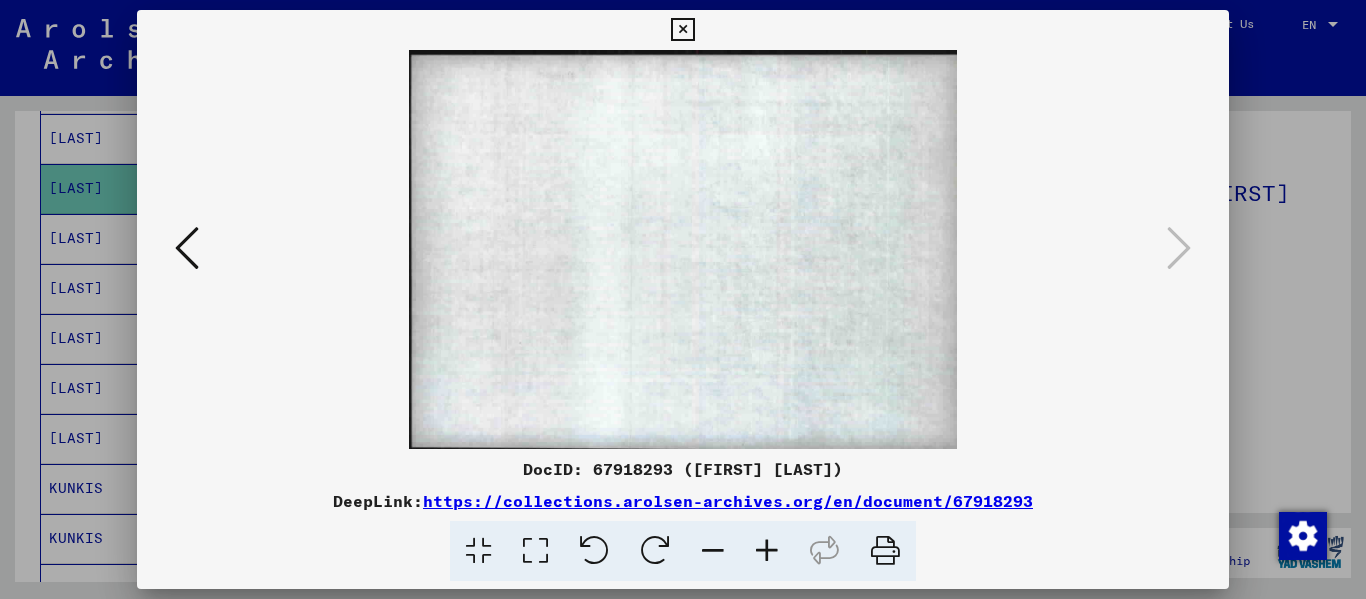 click at bounding box center (682, 30) 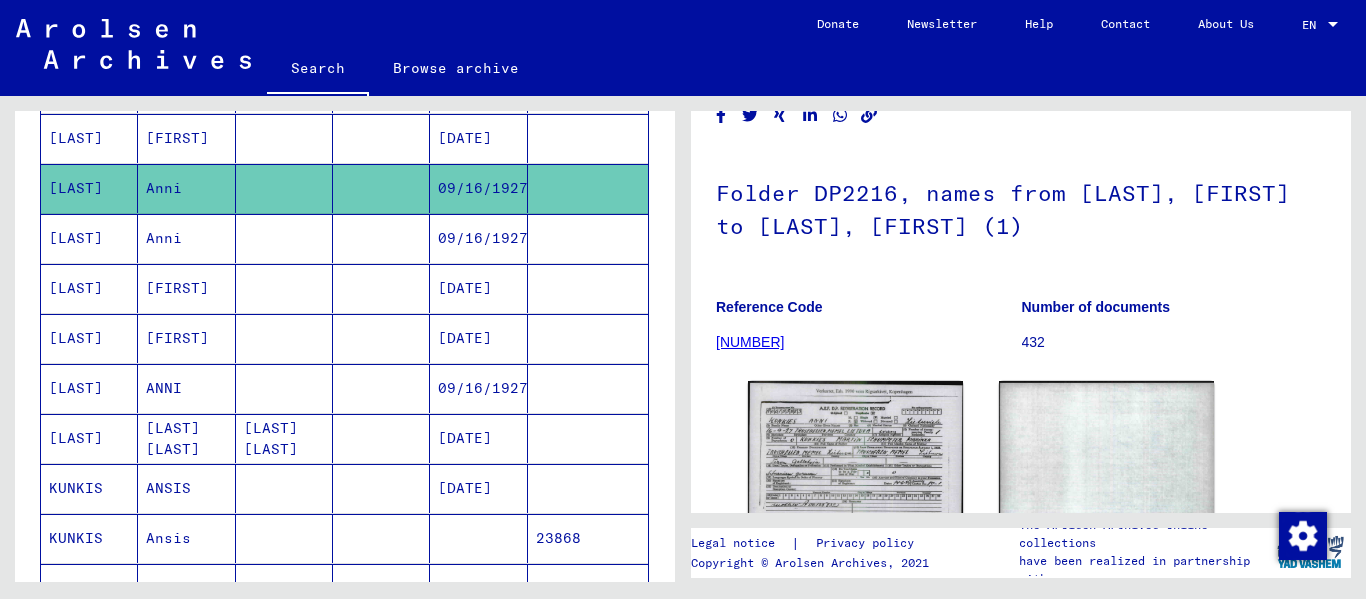 click on "[FIRST]" at bounding box center (186, 338) 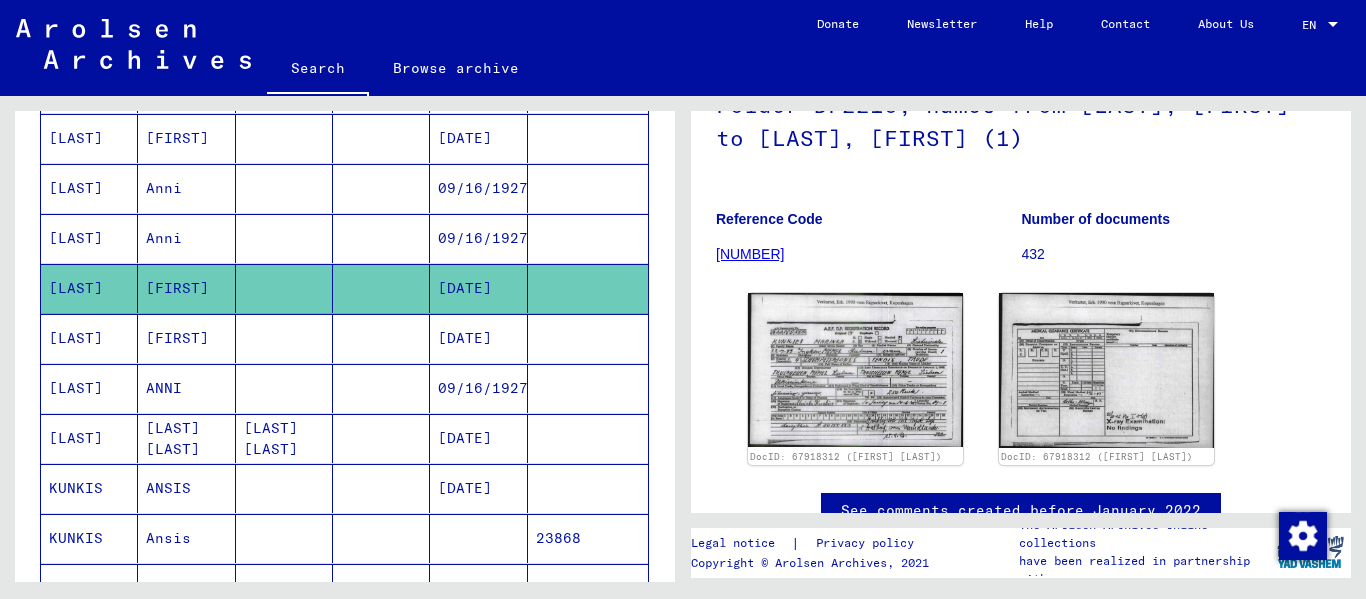 scroll, scrollTop: 200, scrollLeft: 0, axis: vertical 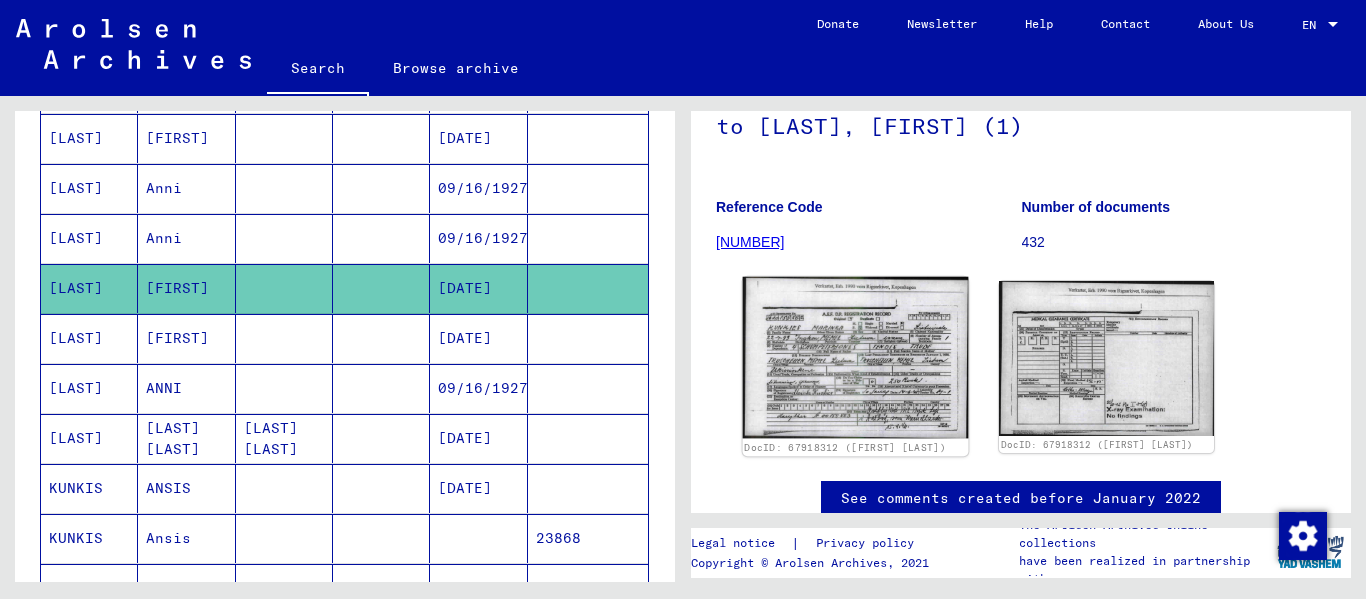 click 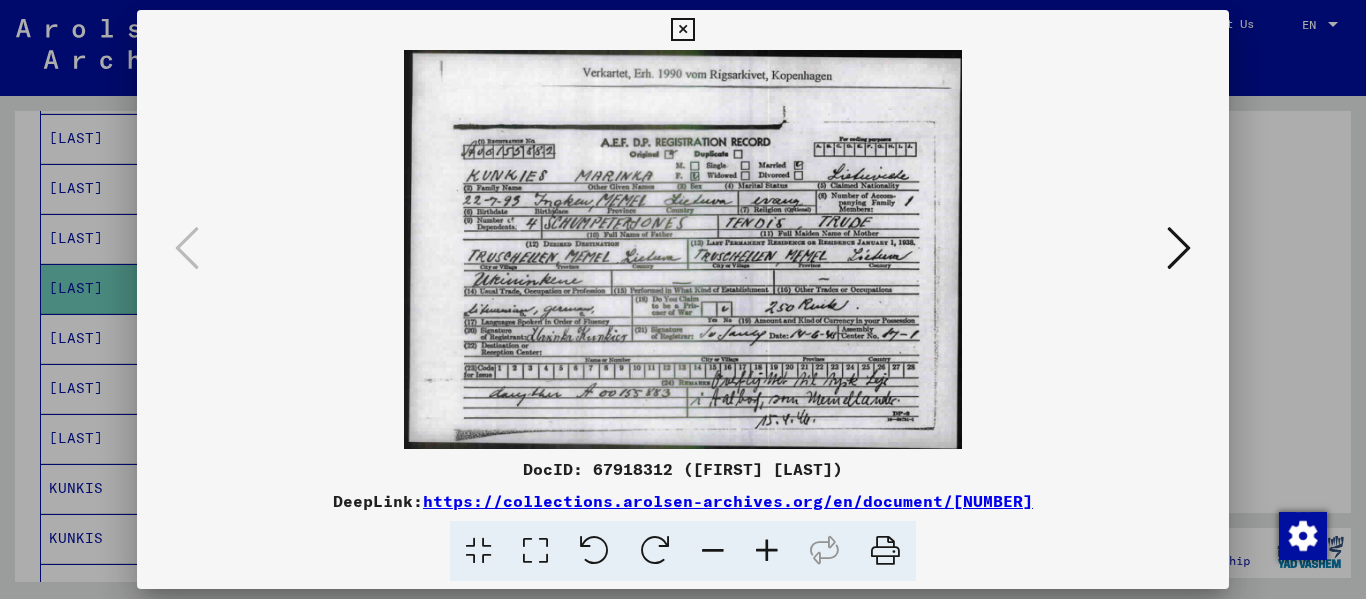 click at bounding box center (683, 249) 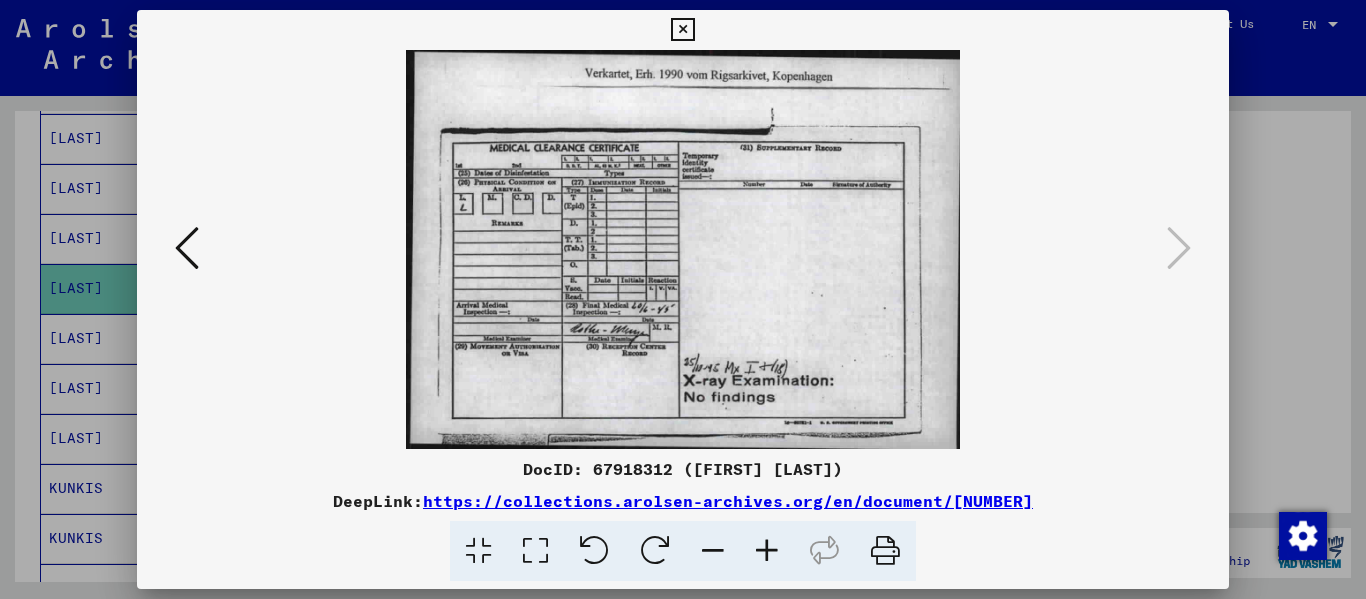 click at bounding box center [682, 30] 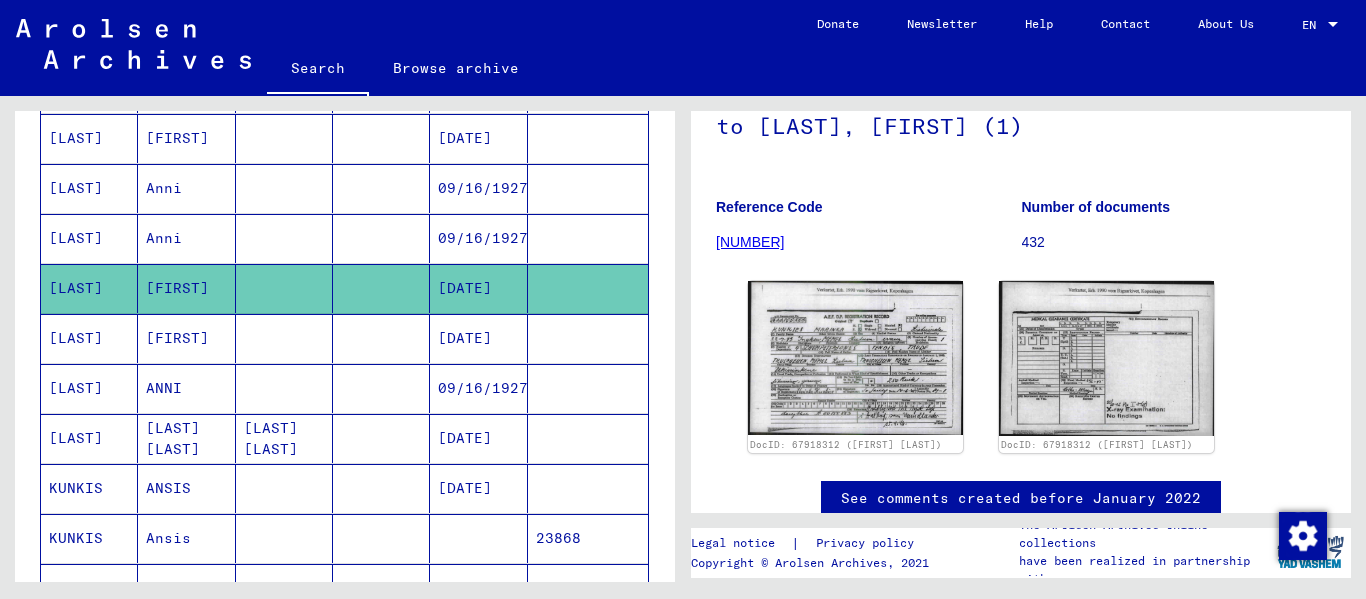click on "[FIRST]" at bounding box center [186, 388] 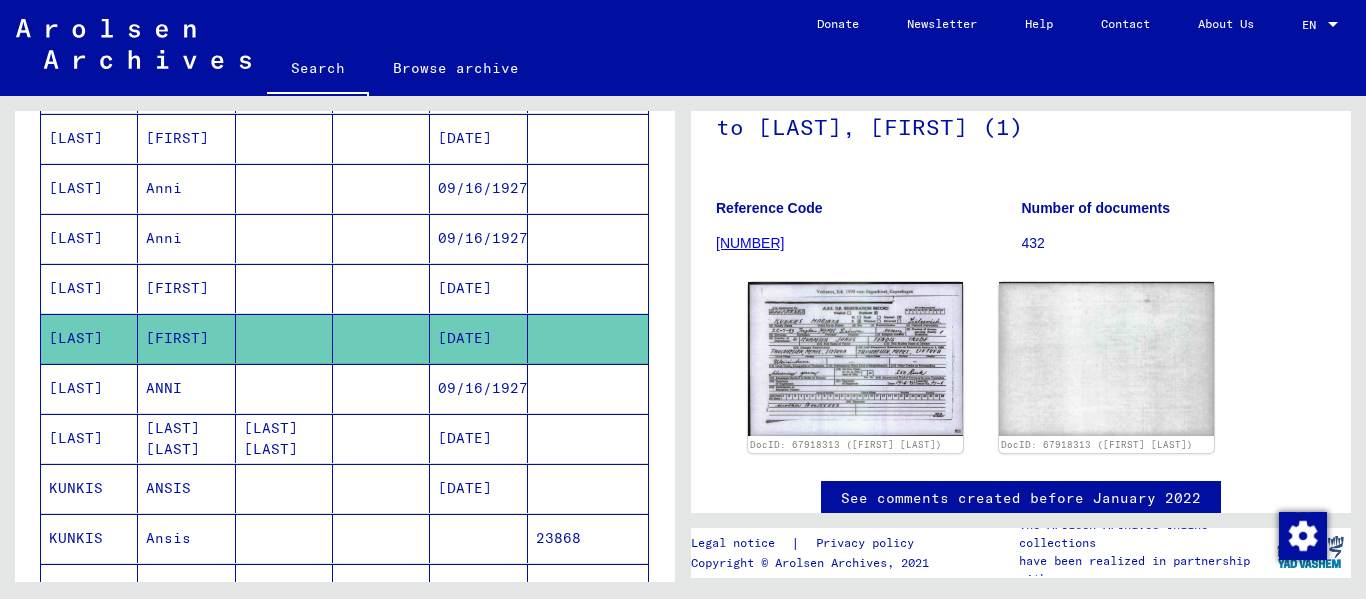 scroll, scrollTop: 200, scrollLeft: 0, axis: vertical 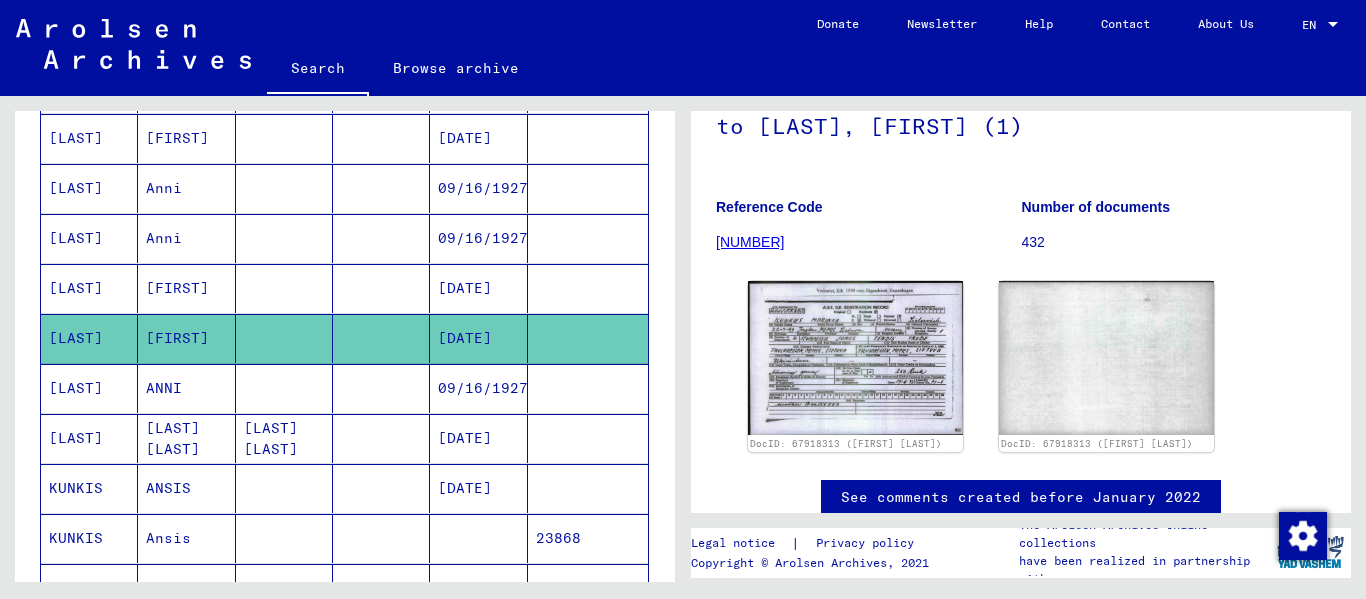 click 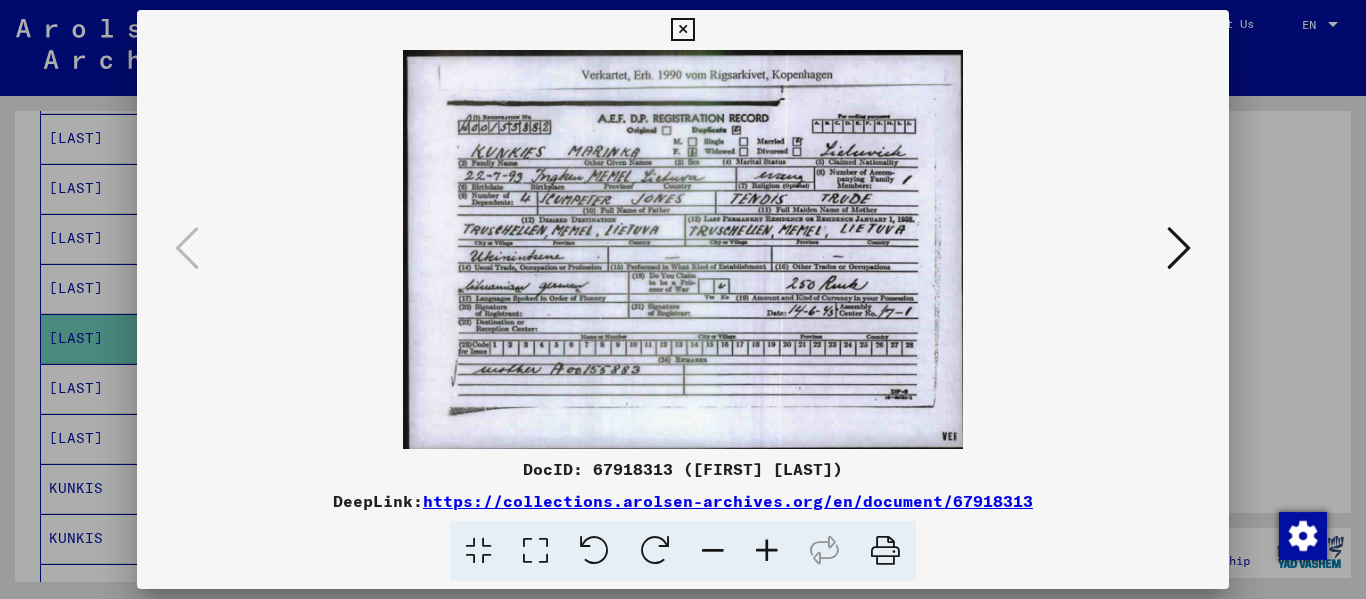 click at bounding box center [1179, 248] 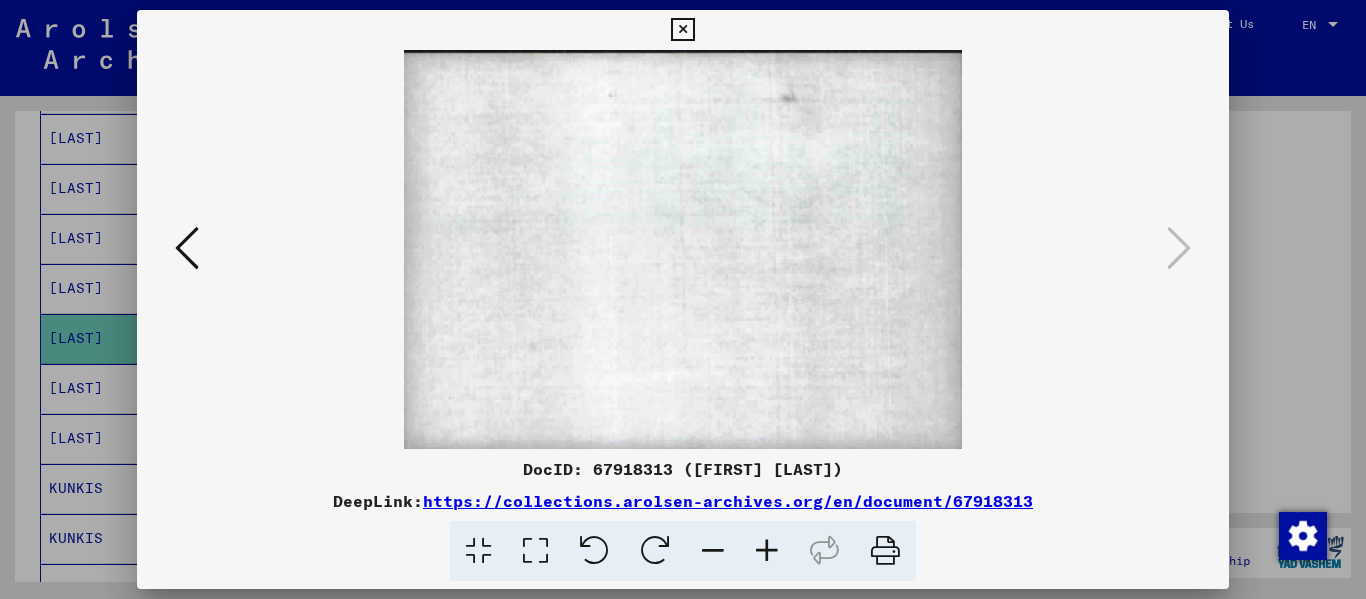 click at bounding box center [682, 30] 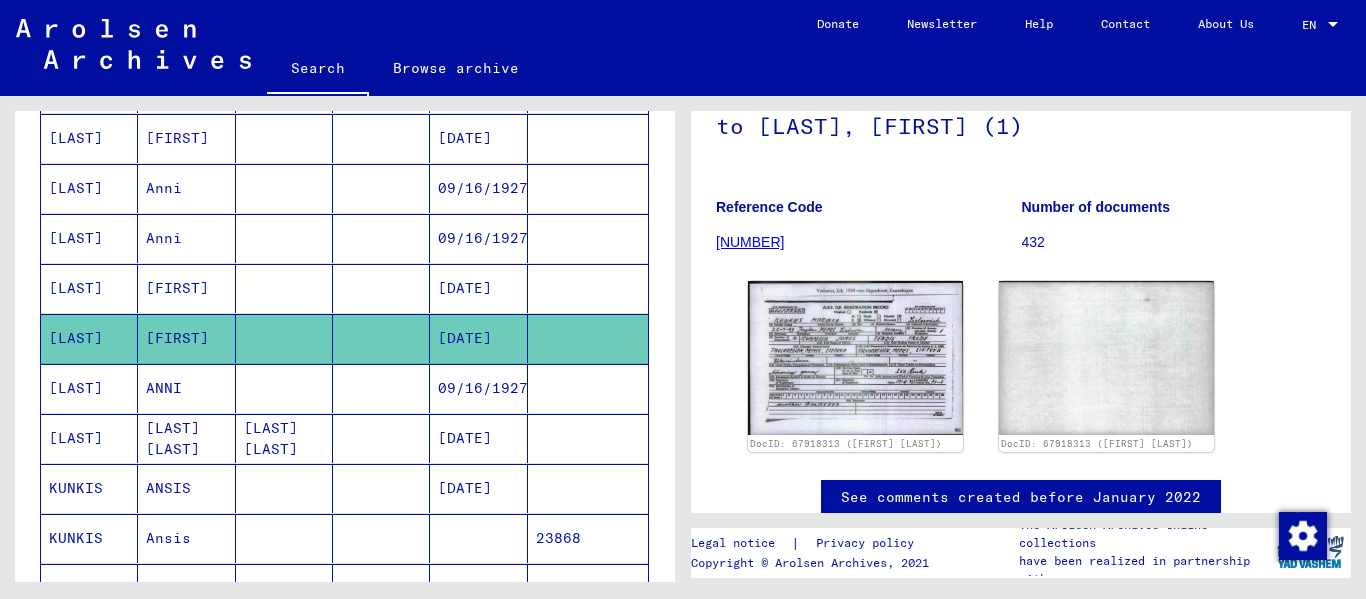 click on "[LAST]" at bounding box center [89, 438] 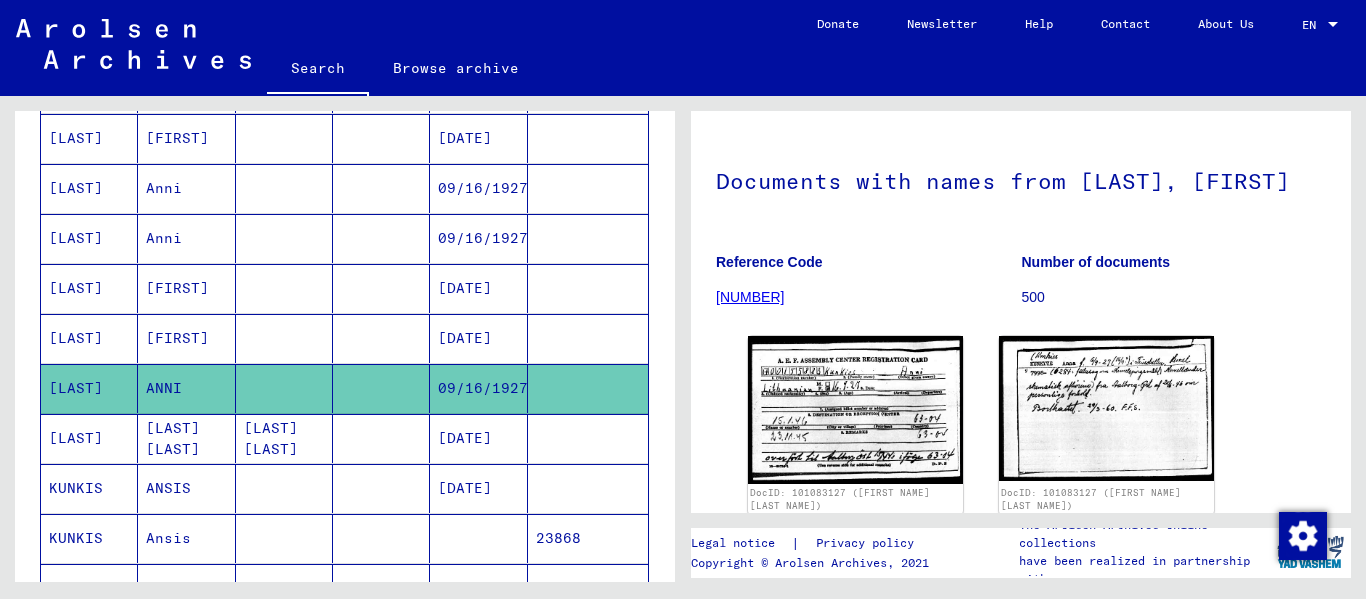 scroll, scrollTop: 200, scrollLeft: 0, axis: vertical 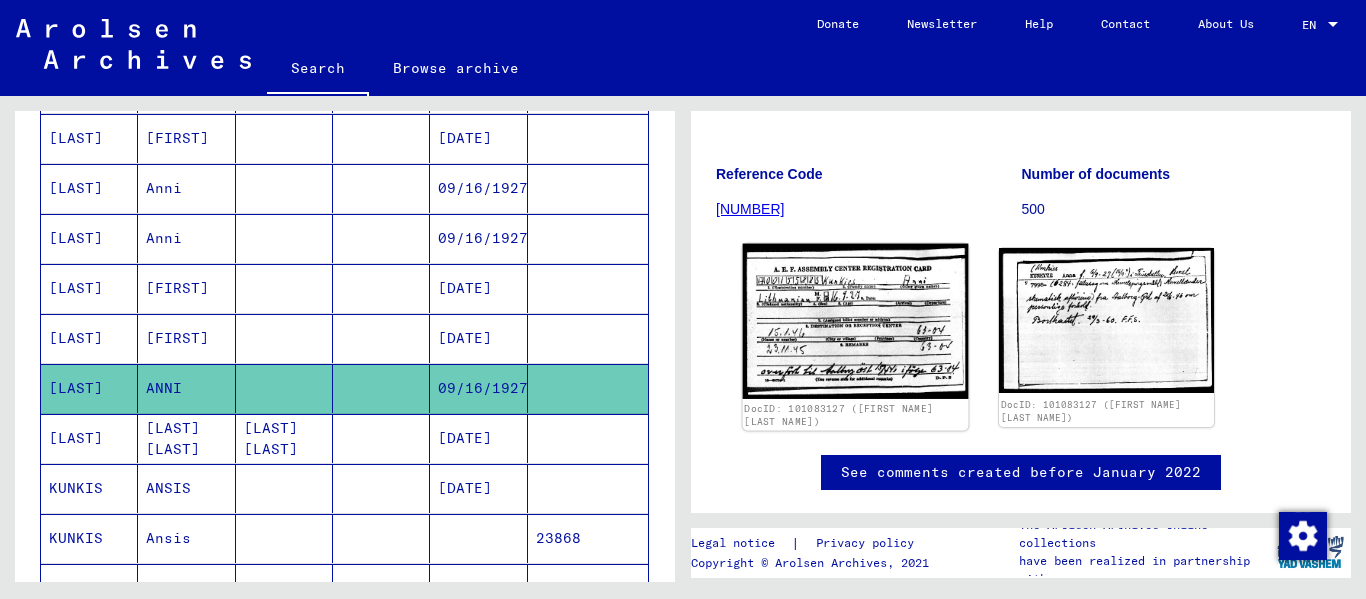 click 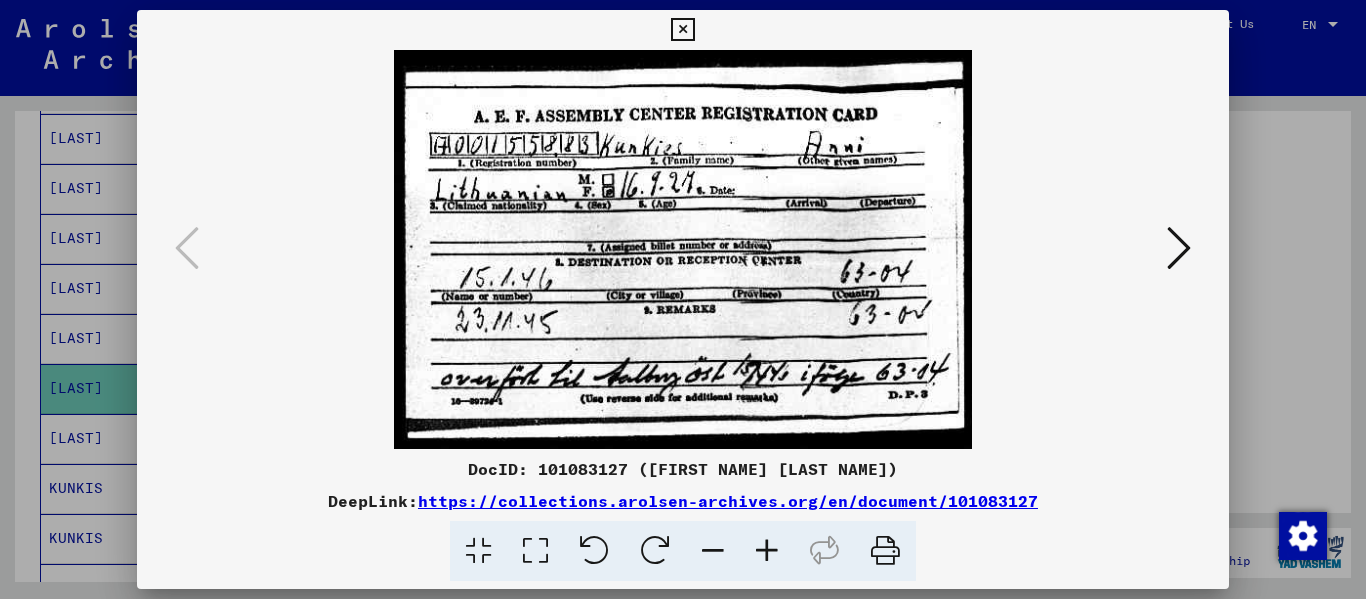 click at bounding box center (1179, 249) 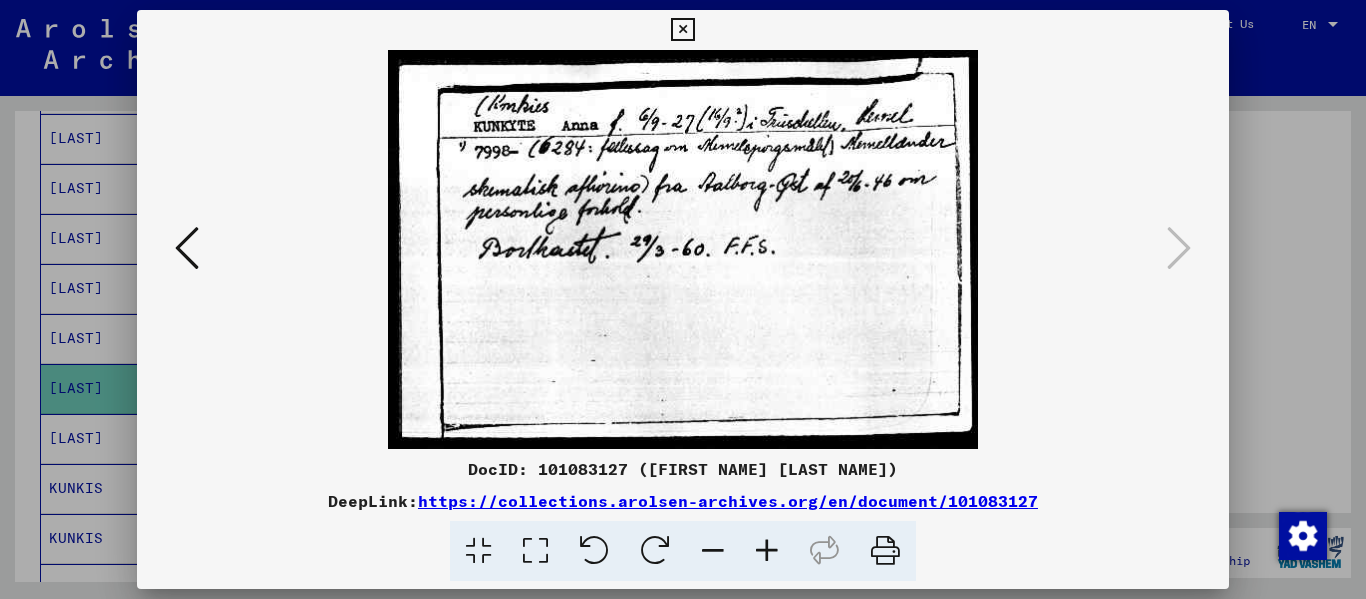 click at bounding box center [682, 30] 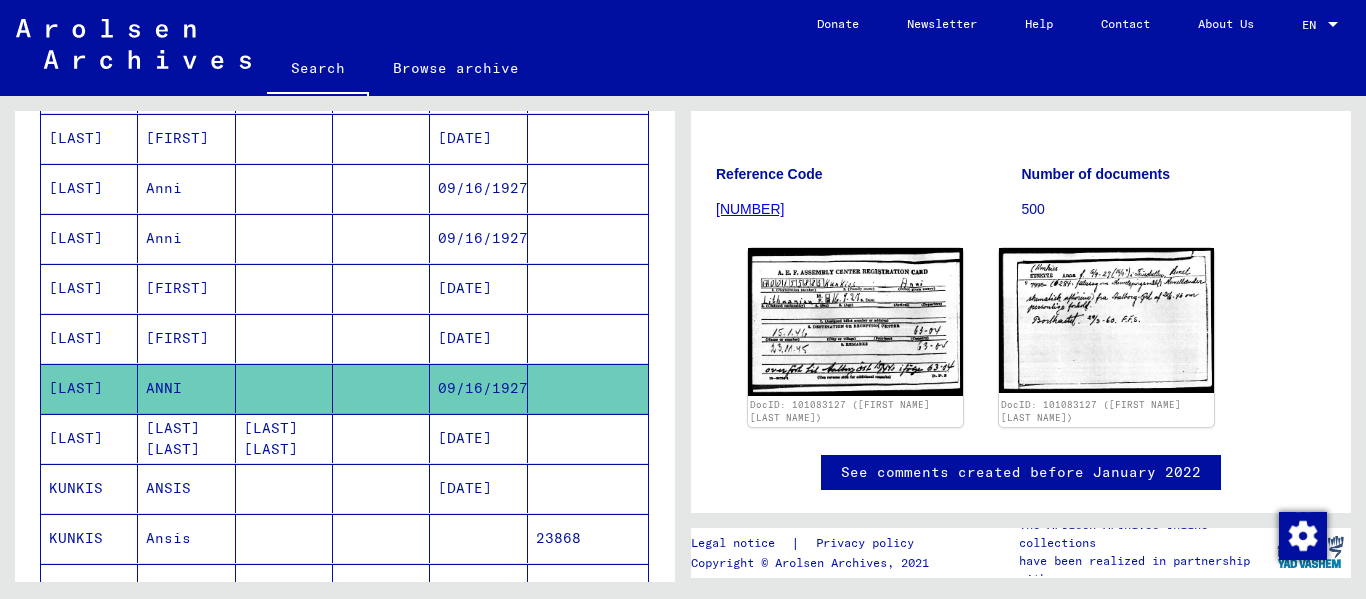 click on "[LAST]" at bounding box center [89, 488] 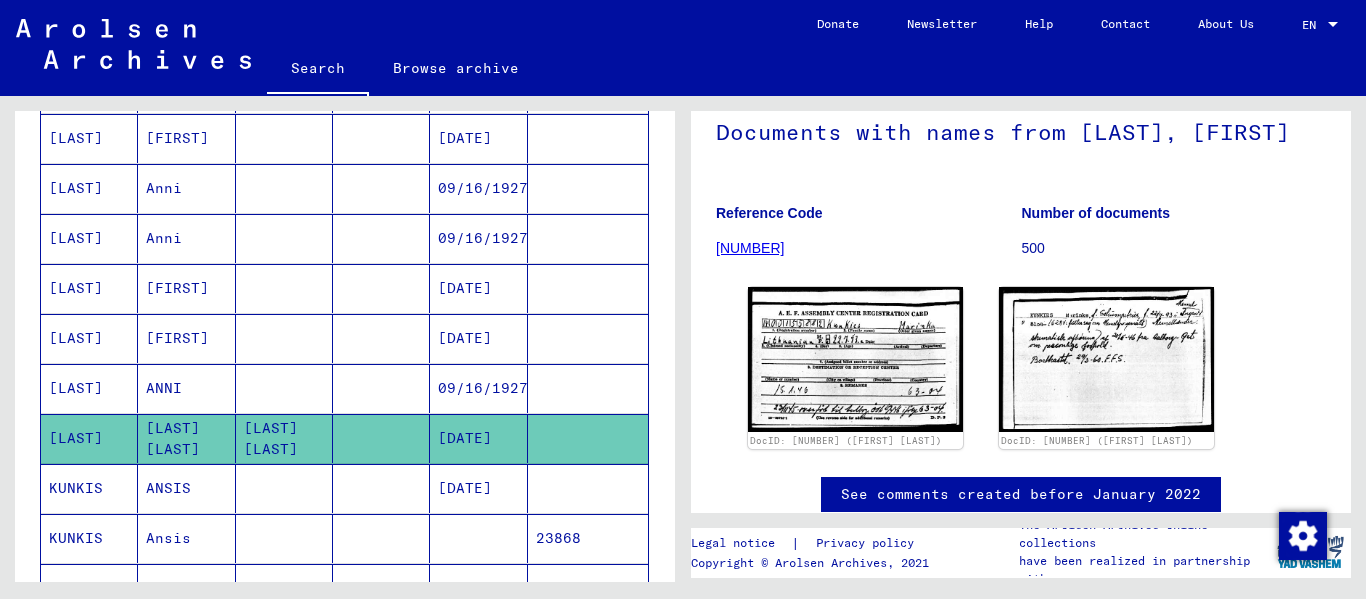 scroll, scrollTop: 200, scrollLeft: 0, axis: vertical 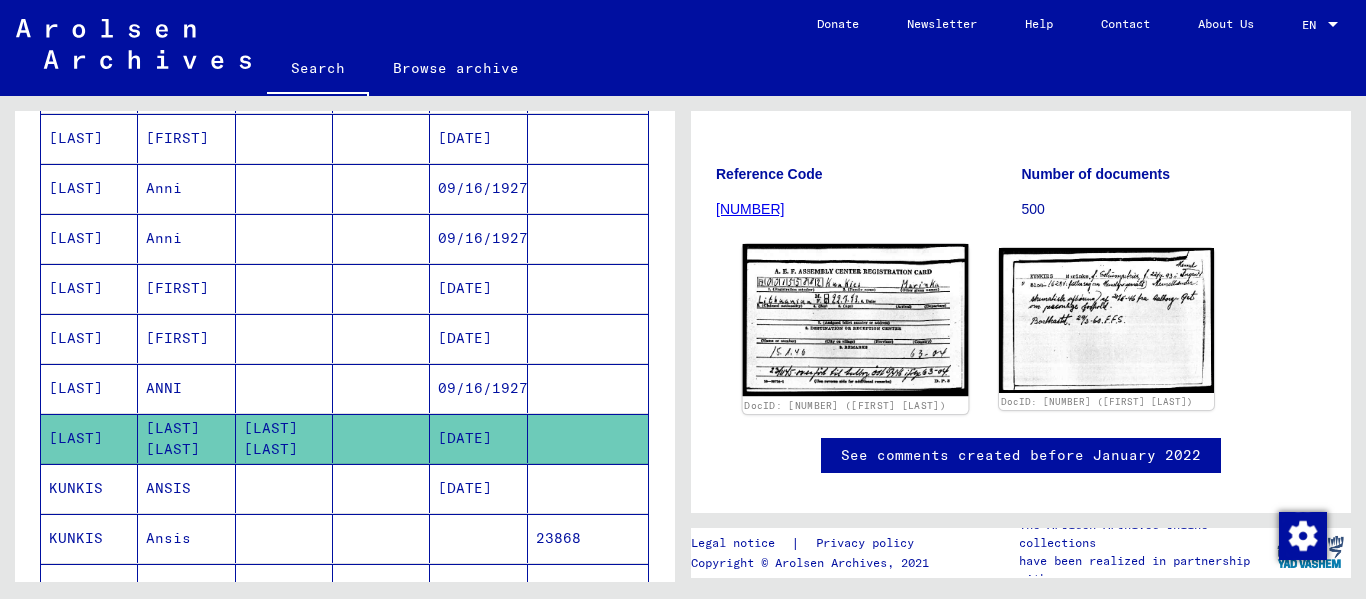 click 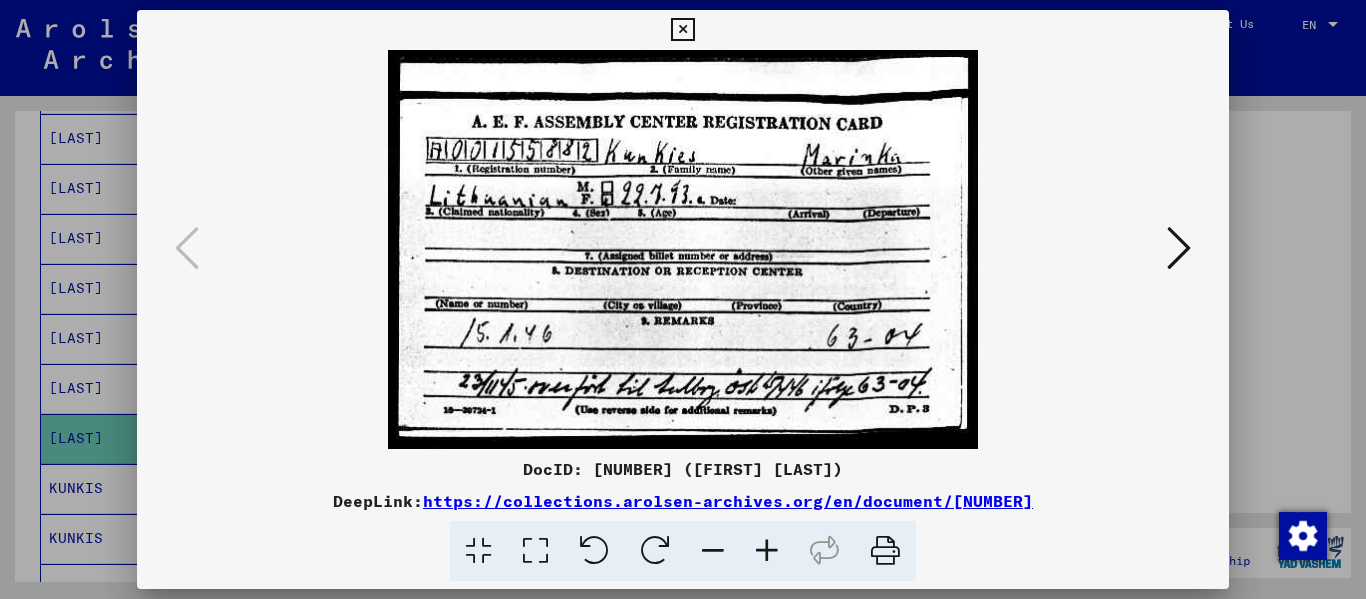 click at bounding box center (682, 30) 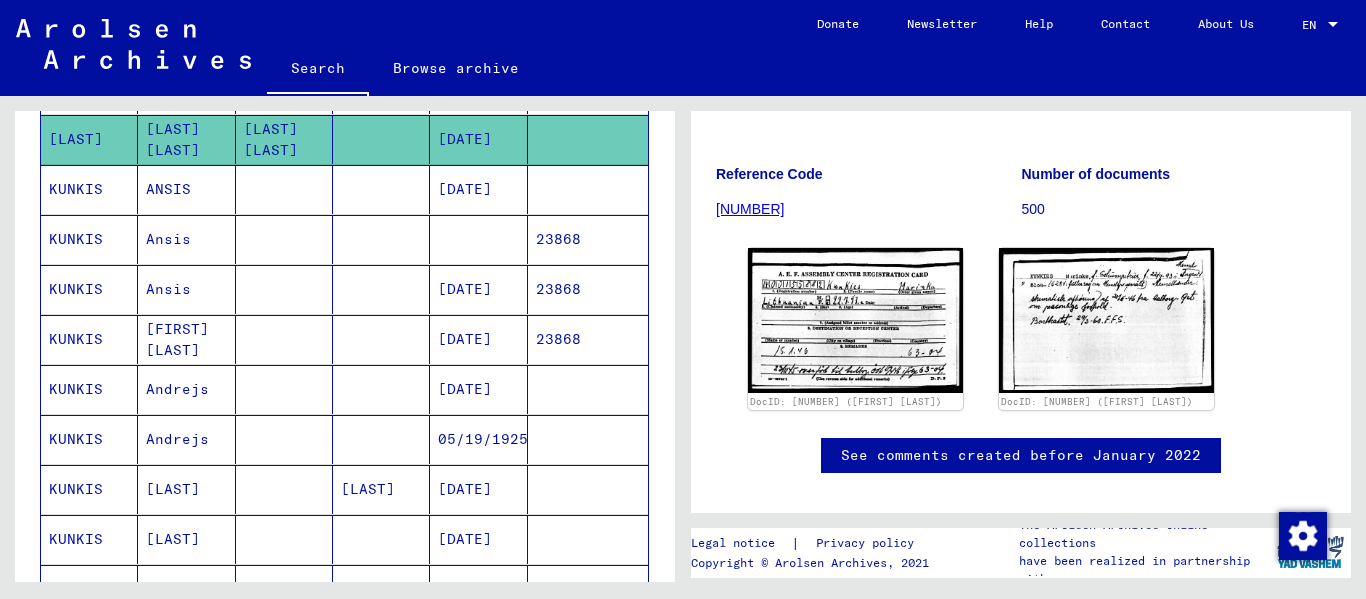 scroll, scrollTop: 841, scrollLeft: 0, axis: vertical 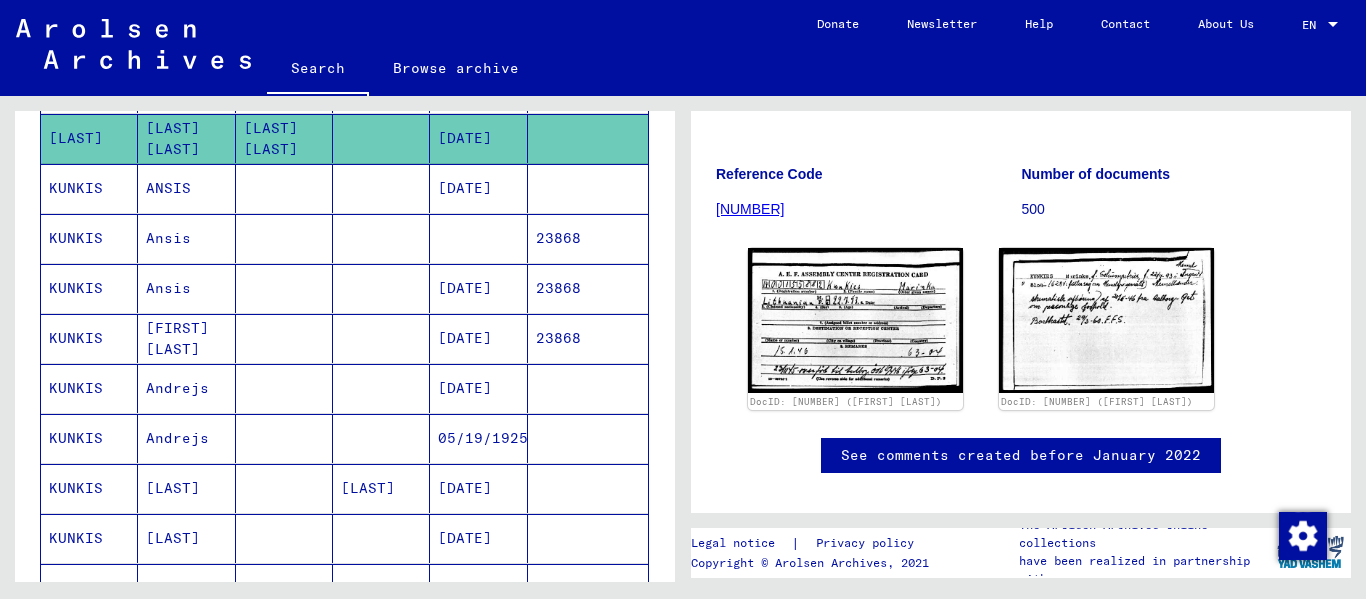 click on "KUNKIS" at bounding box center (89, 238) 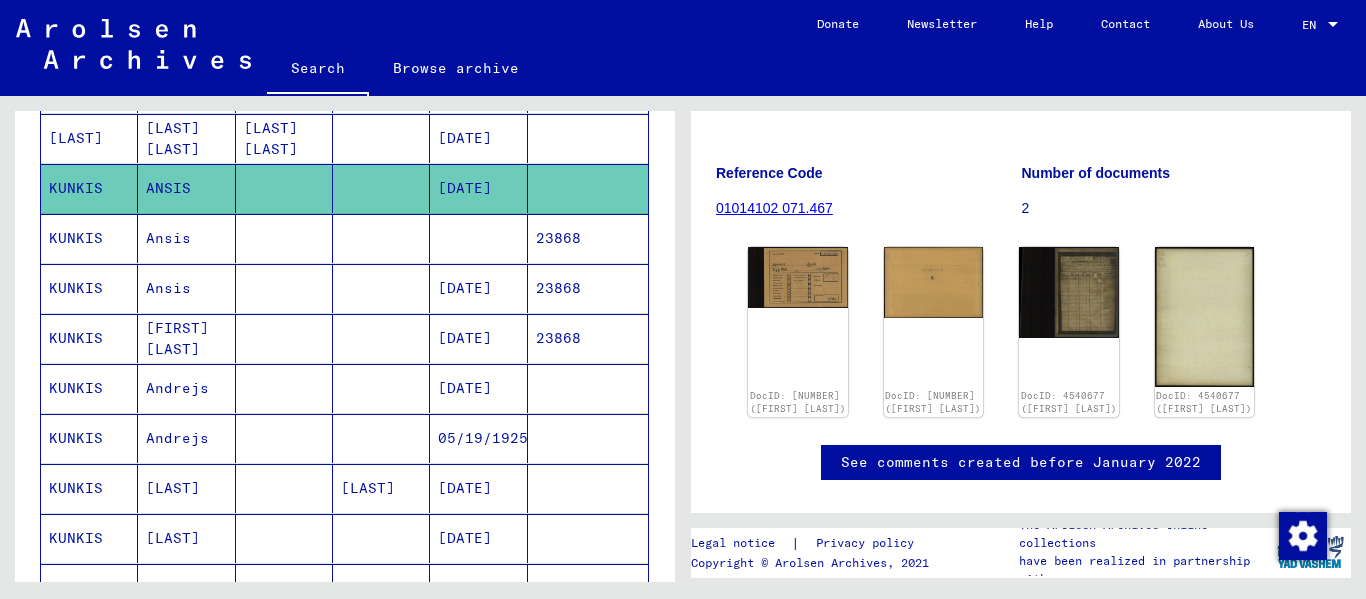 scroll, scrollTop: 200, scrollLeft: 0, axis: vertical 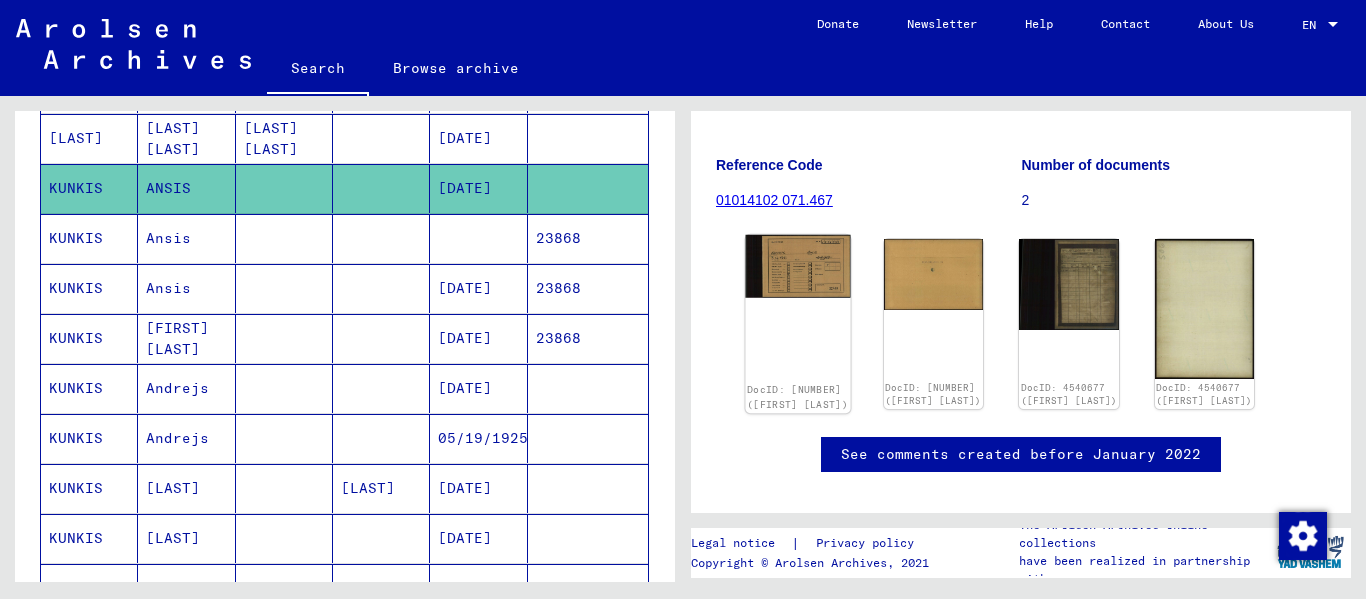 click 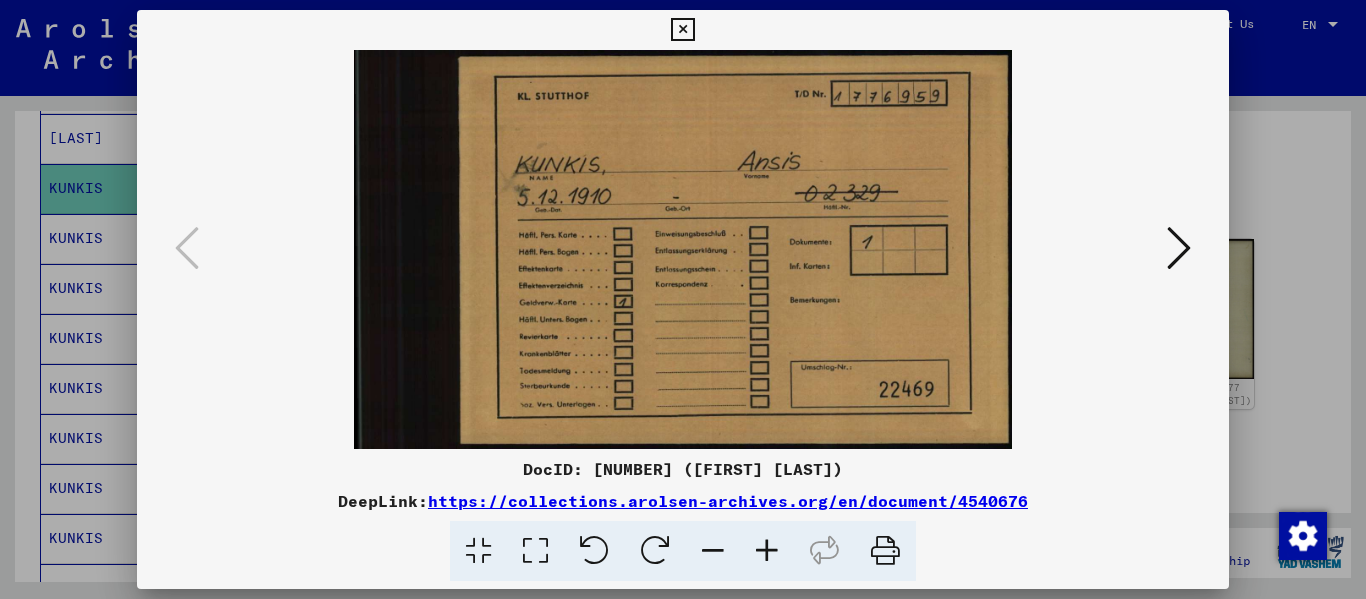 click at bounding box center [1179, 248] 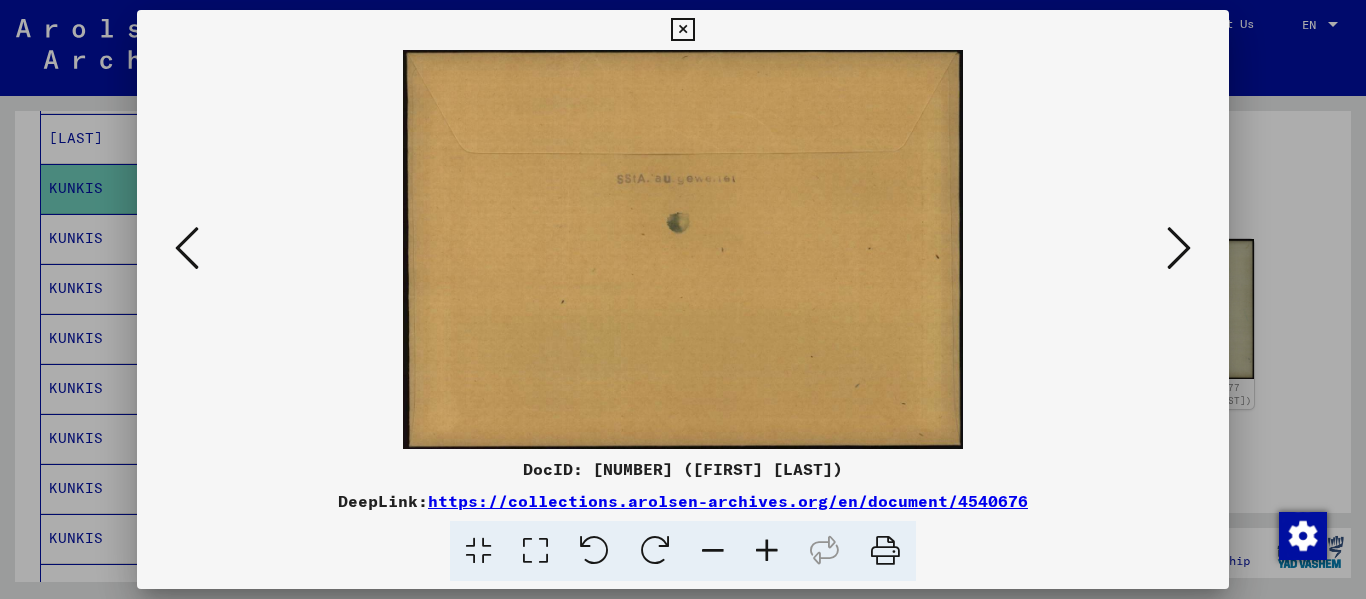 click at bounding box center (1179, 248) 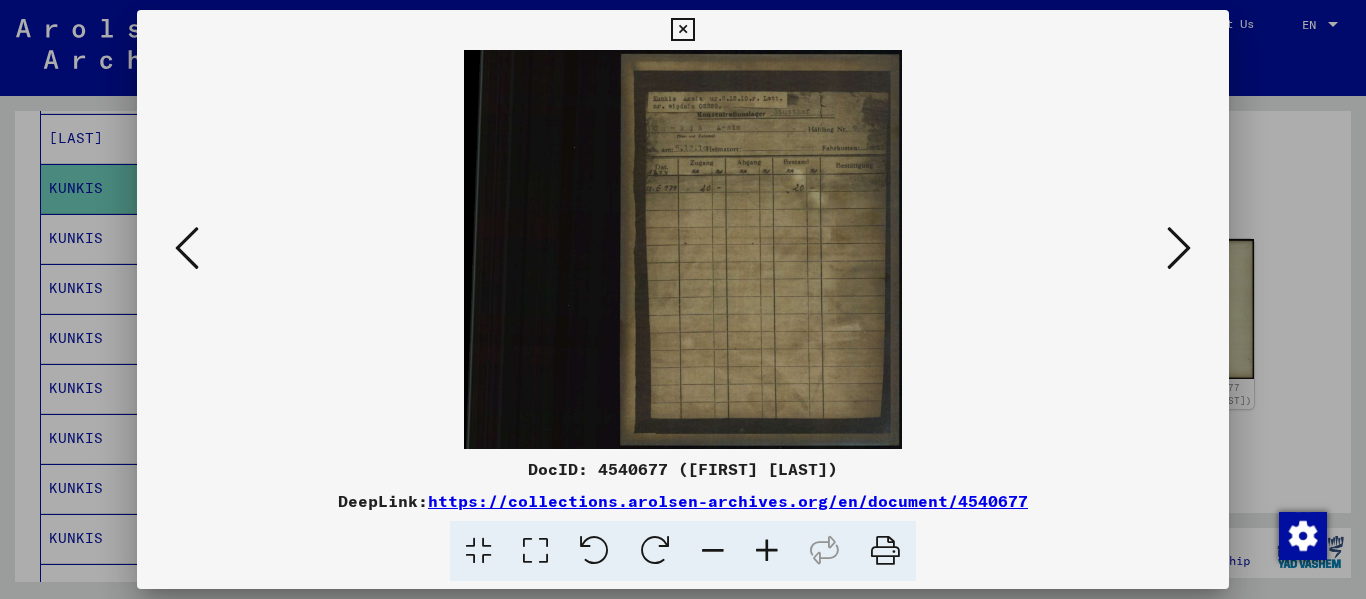 click at bounding box center (1179, 248) 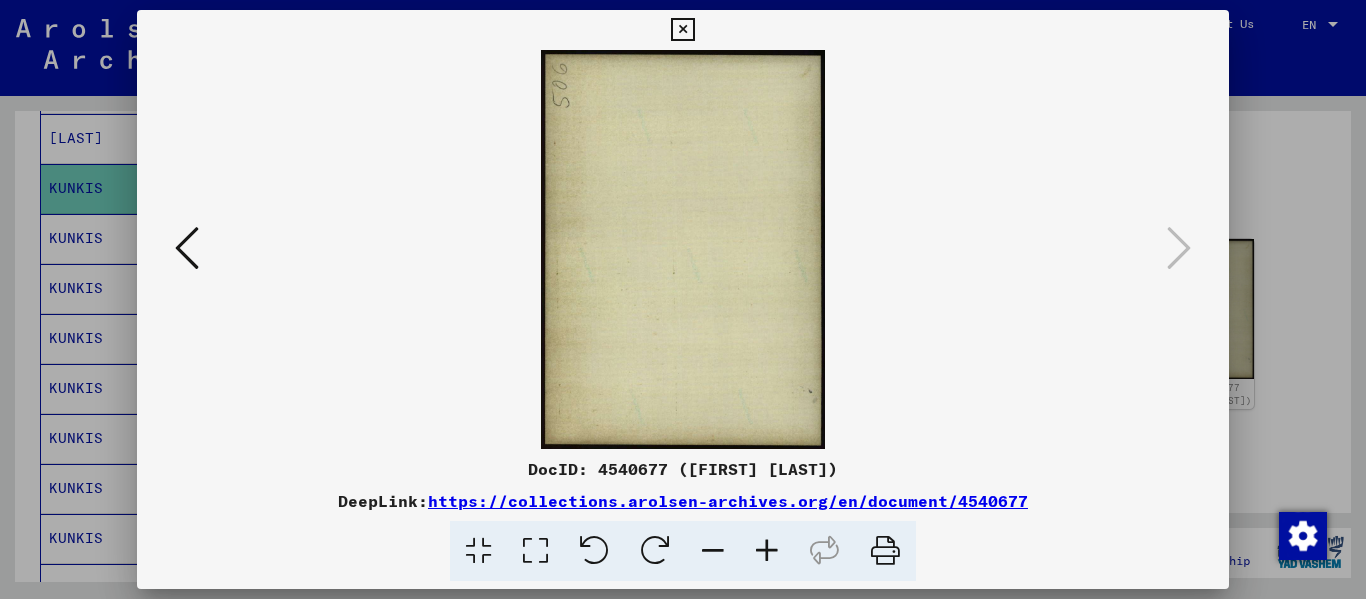 click at bounding box center [682, 30] 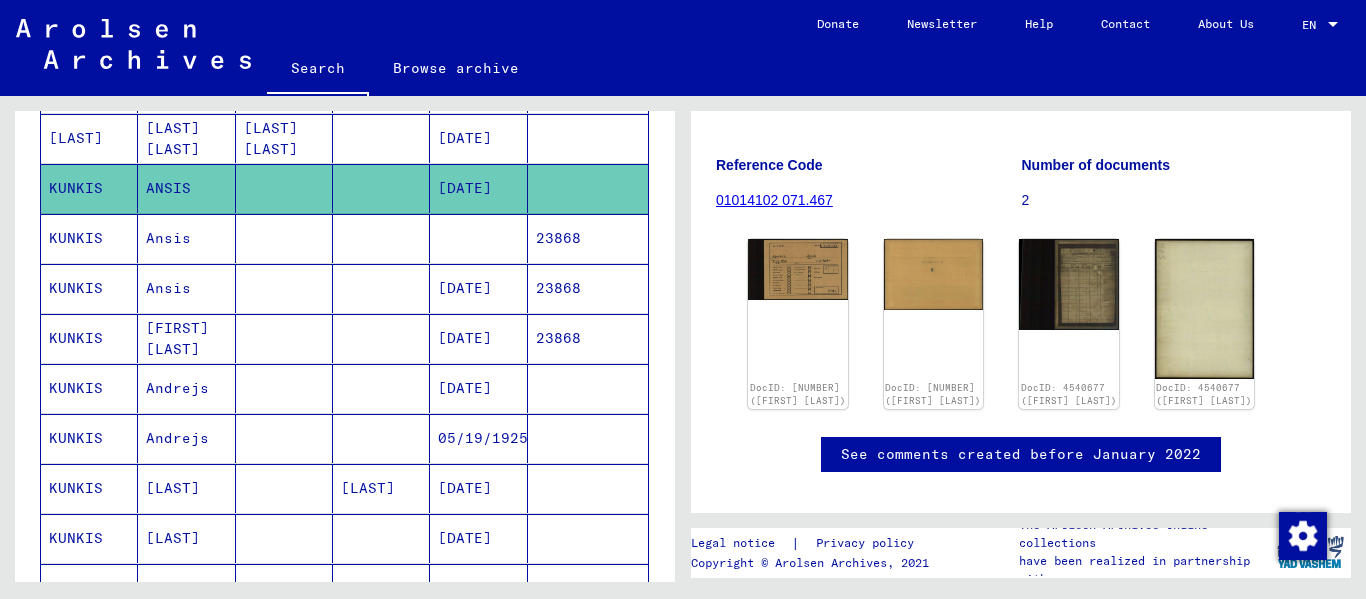 click on "KUNKIS" at bounding box center (89, 288) 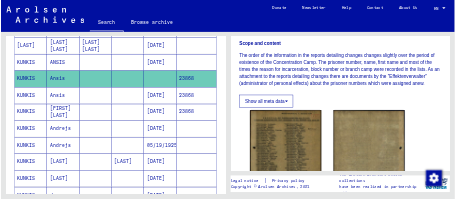scroll, scrollTop: 400, scrollLeft: 0, axis: vertical 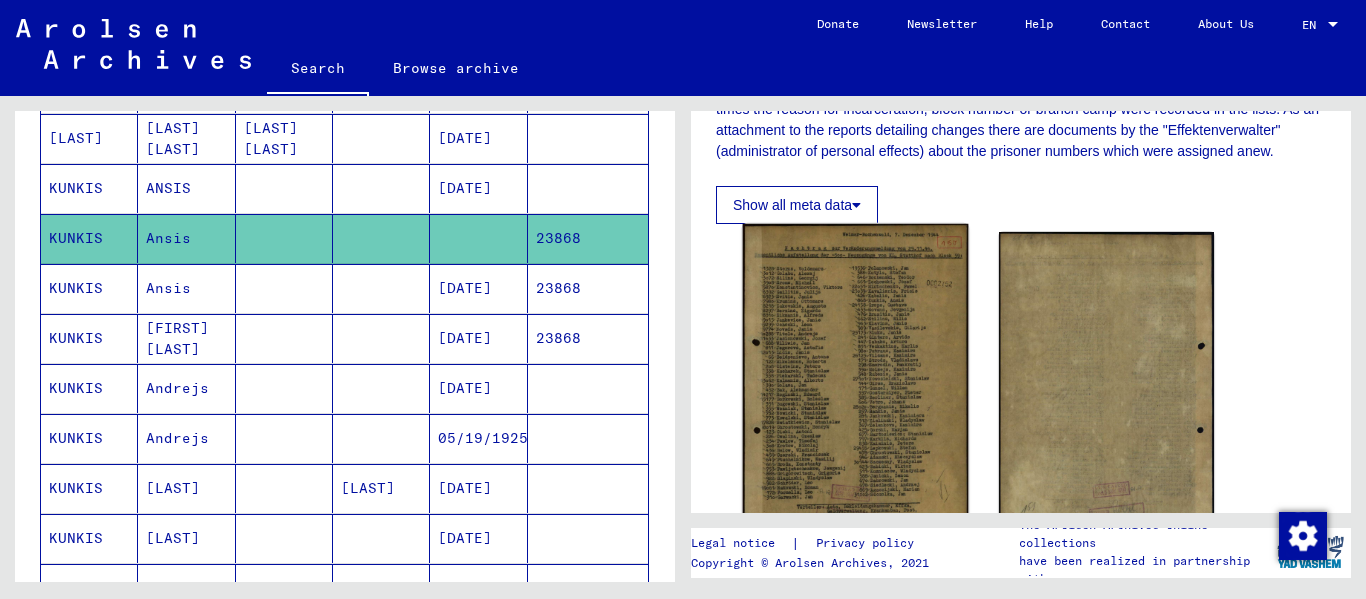 click 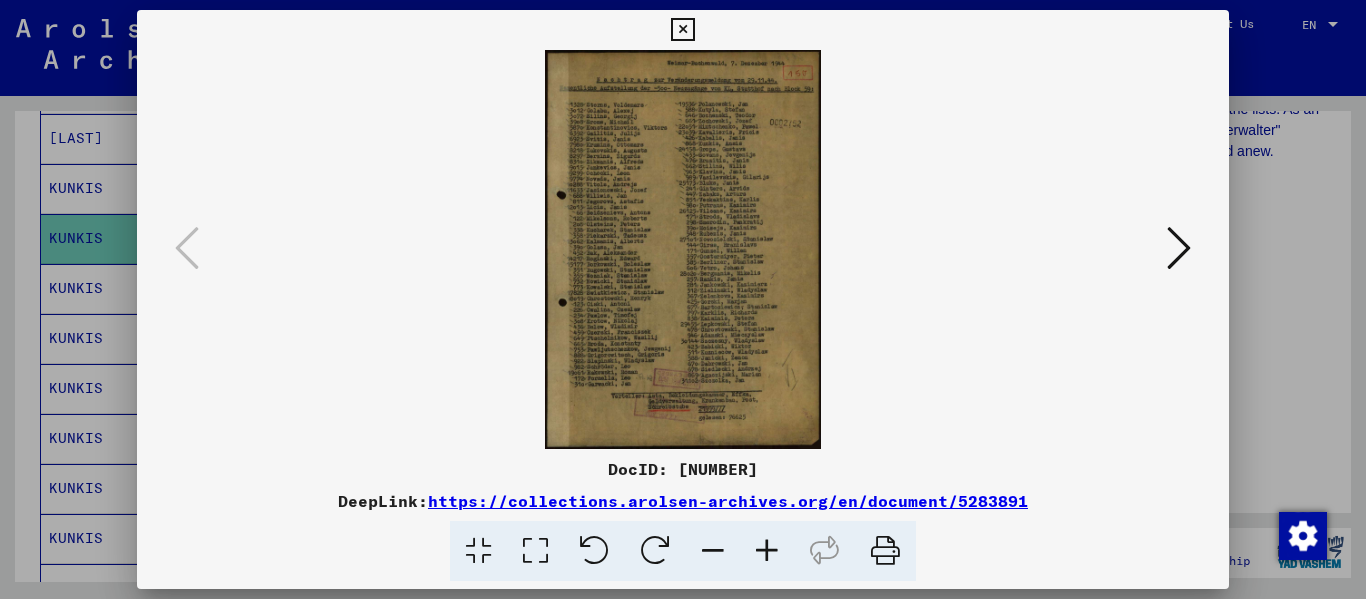 type 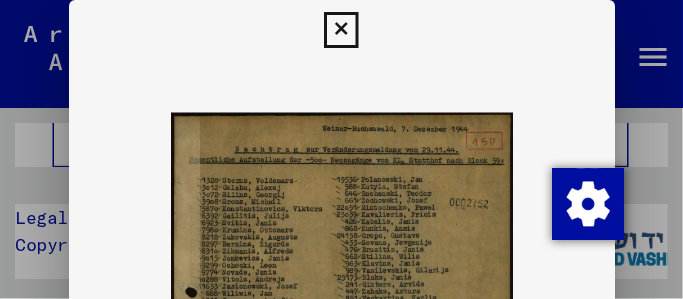 scroll, scrollTop: 904, scrollLeft: 0, axis: vertical 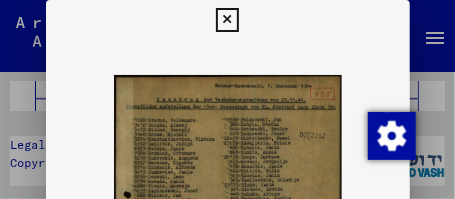 click at bounding box center [227, 20] 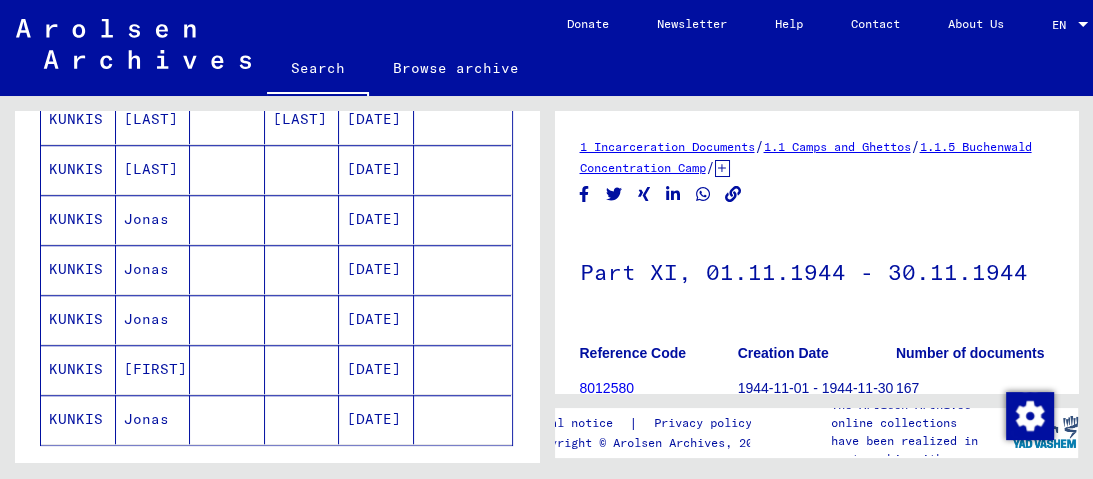 scroll, scrollTop: 1212, scrollLeft: 0, axis: vertical 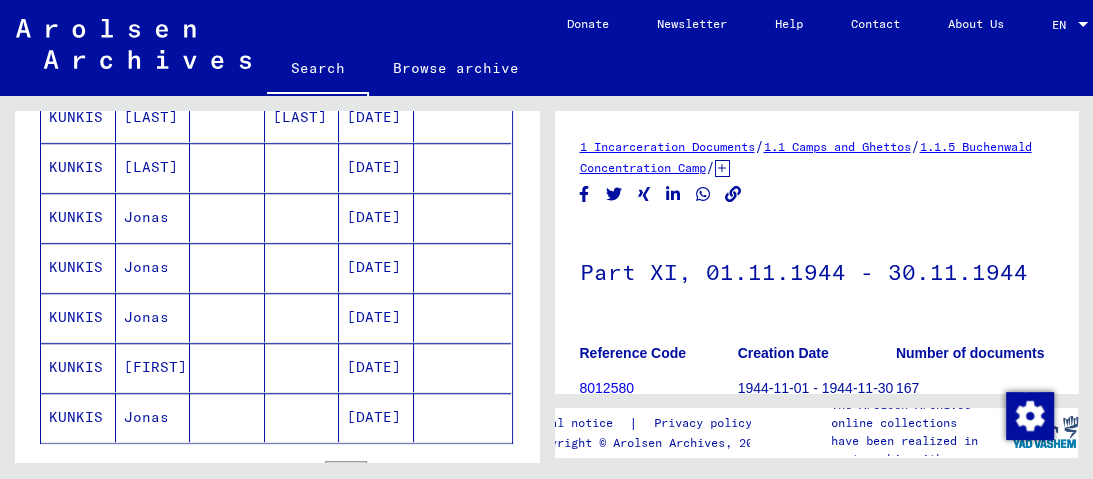 click on "[FIRST]" at bounding box center (153, 417) 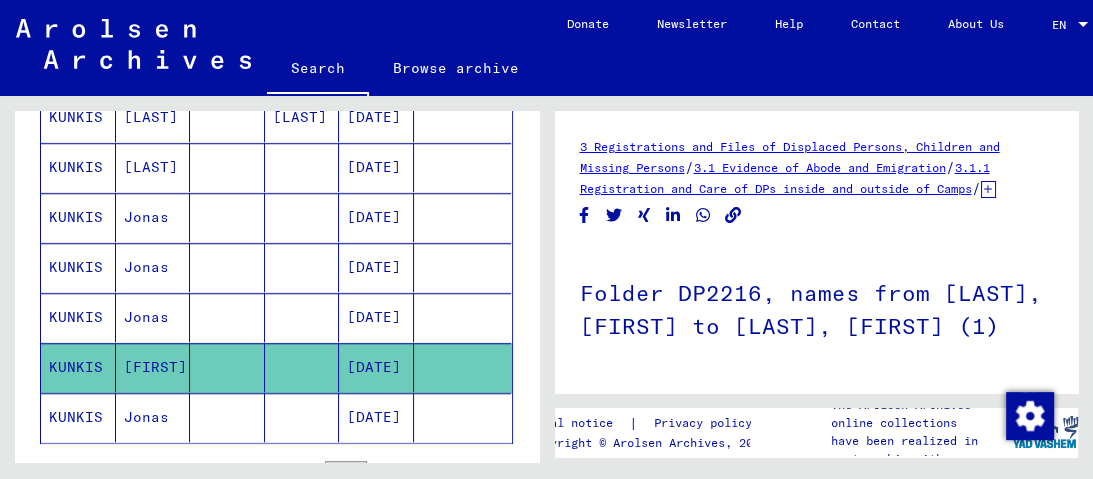 scroll, scrollTop: 0, scrollLeft: 0, axis: both 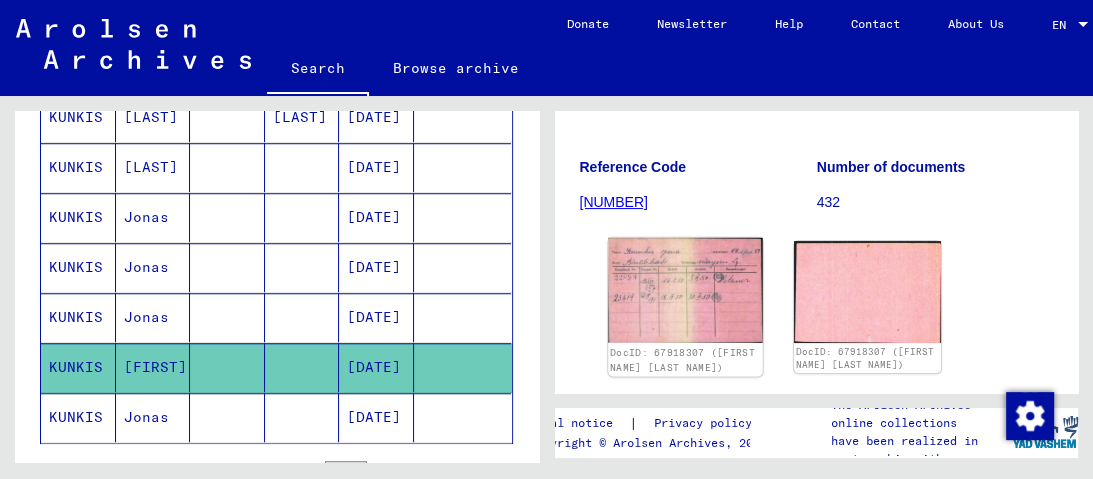 click 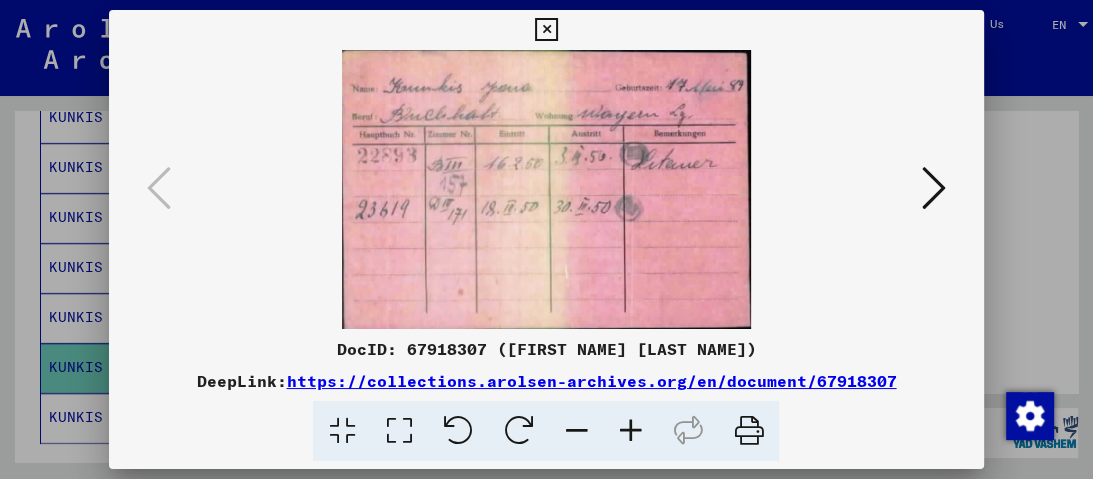 click at bounding box center [934, 188] 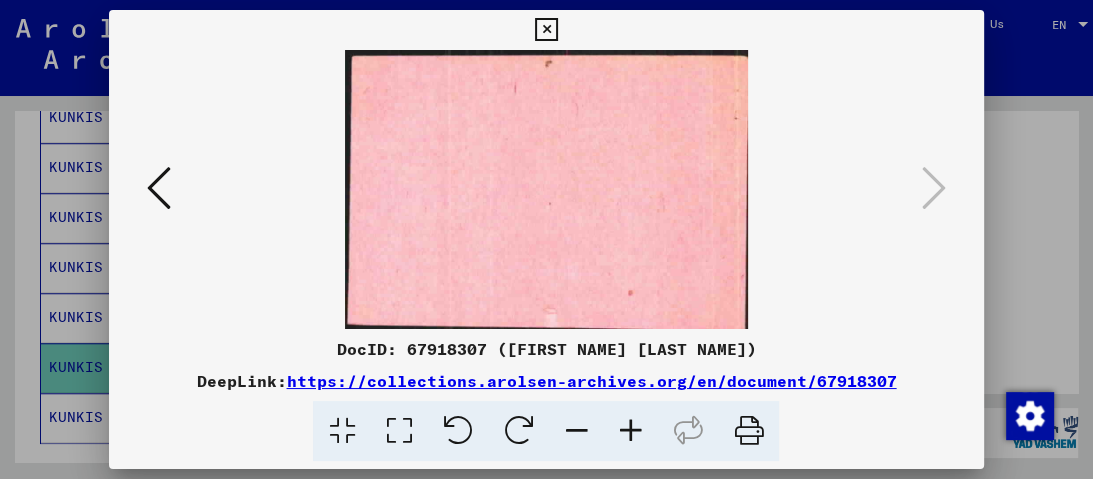 click at bounding box center [546, 30] 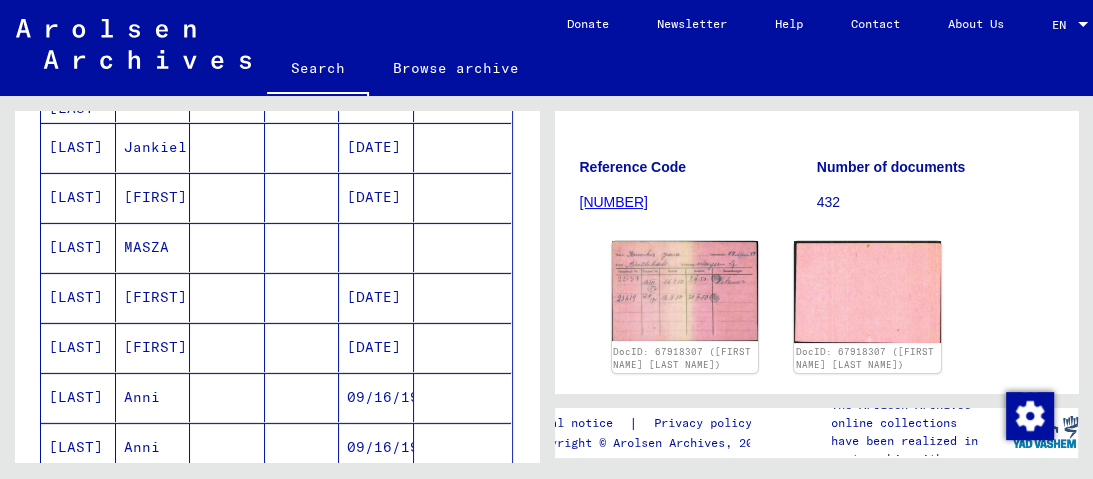scroll, scrollTop: 12, scrollLeft: 0, axis: vertical 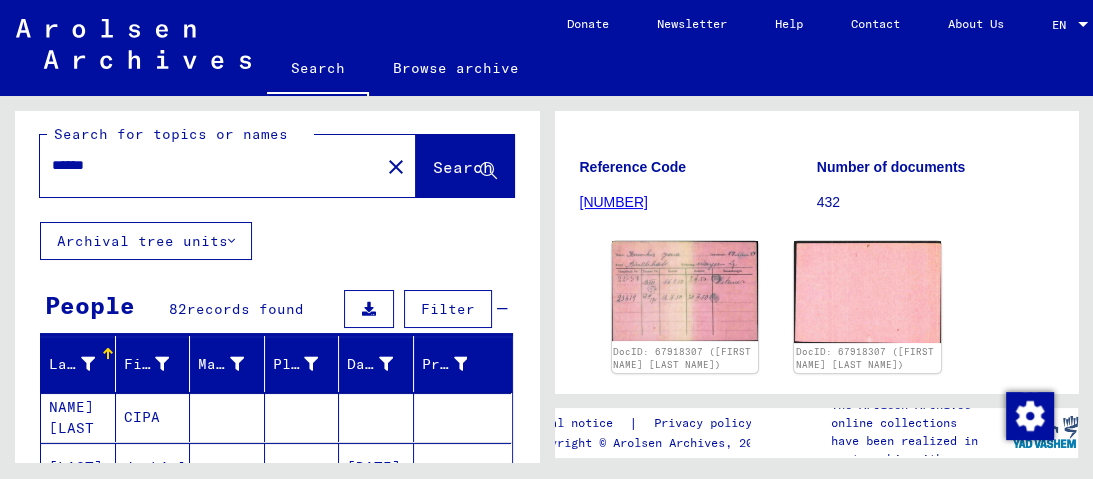 drag, startPoint x: 115, startPoint y: 159, endPoint x: 34, endPoint y: 163, distance: 81.09871 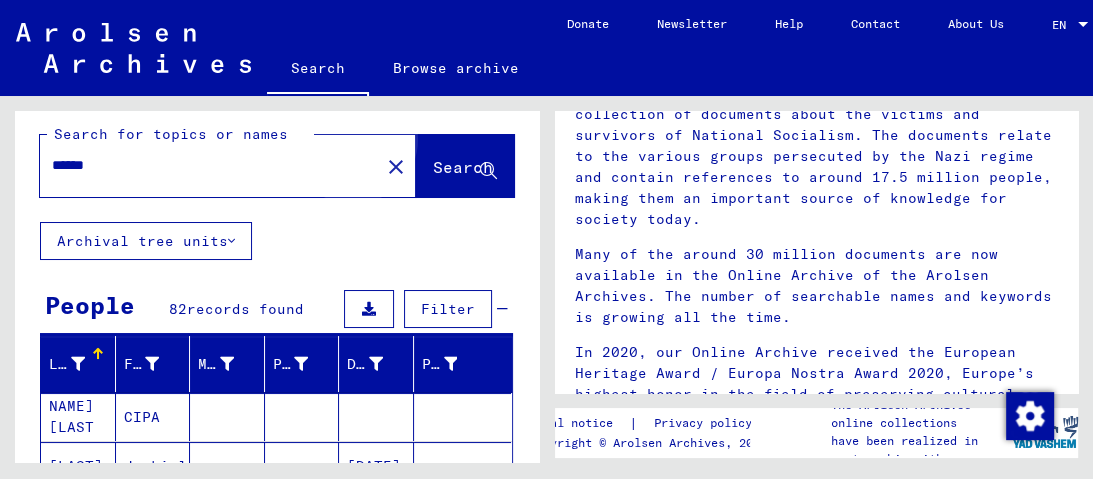 scroll, scrollTop: 0, scrollLeft: 0, axis: both 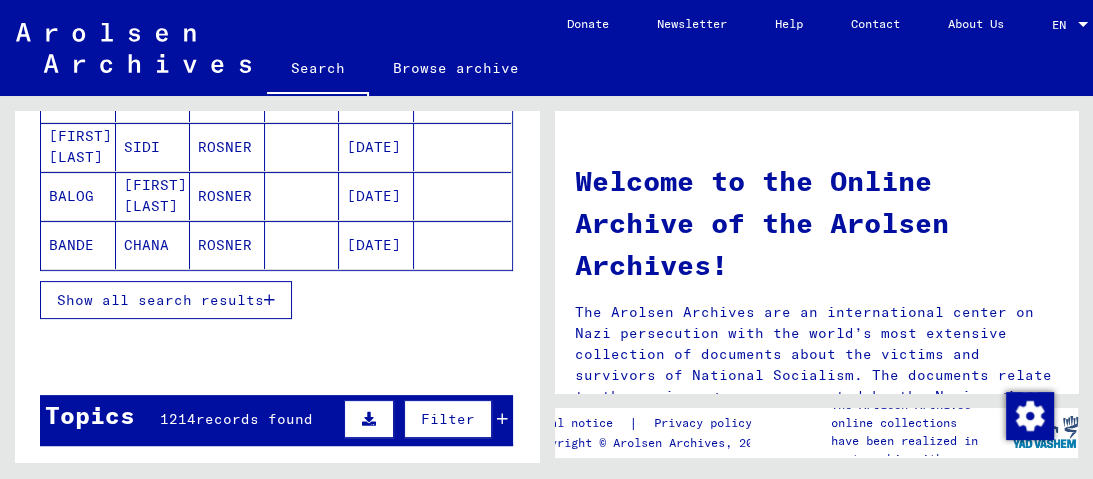 click on "Show all search results" at bounding box center (166, 300) 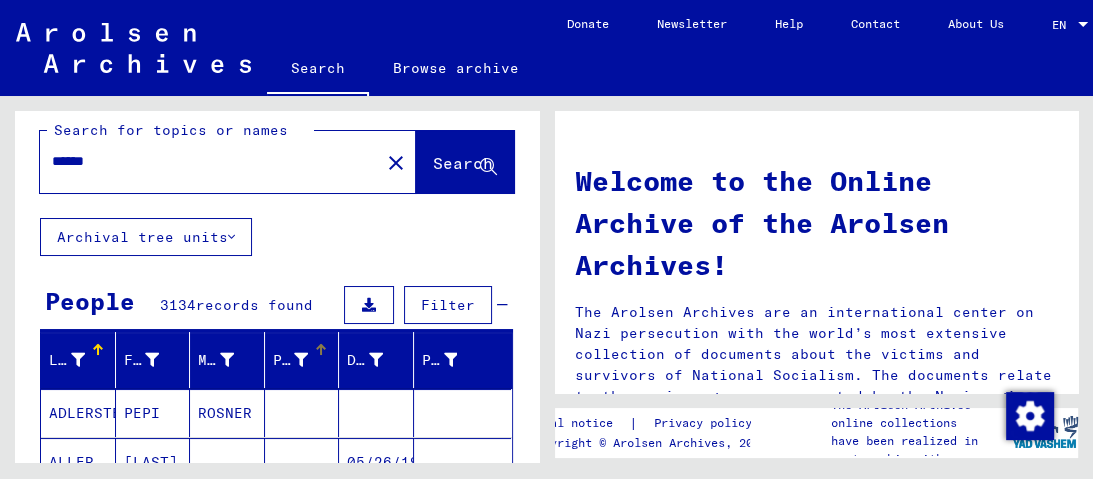 scroll, scrollTop: 0, scrollLeft: 0, axis: both 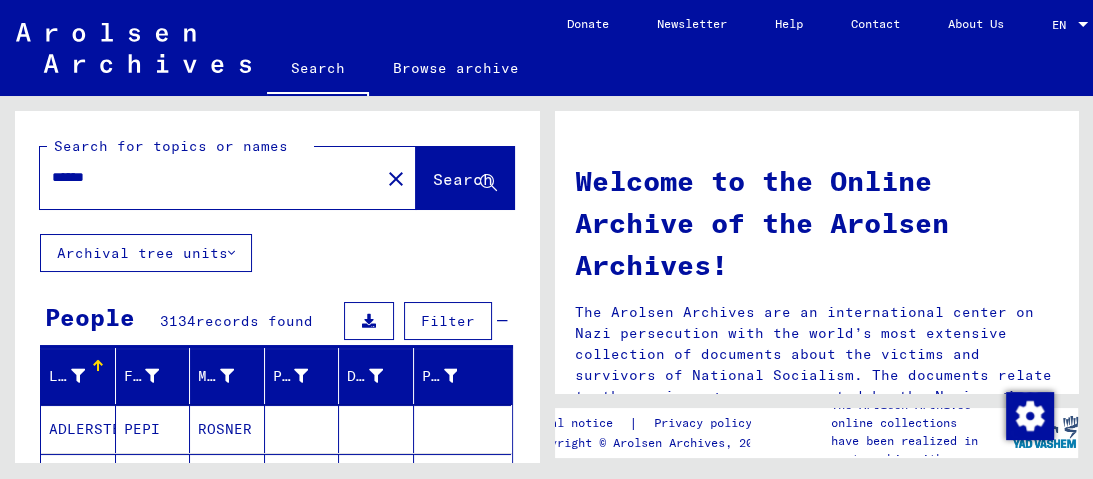 click on "Archival tree units" 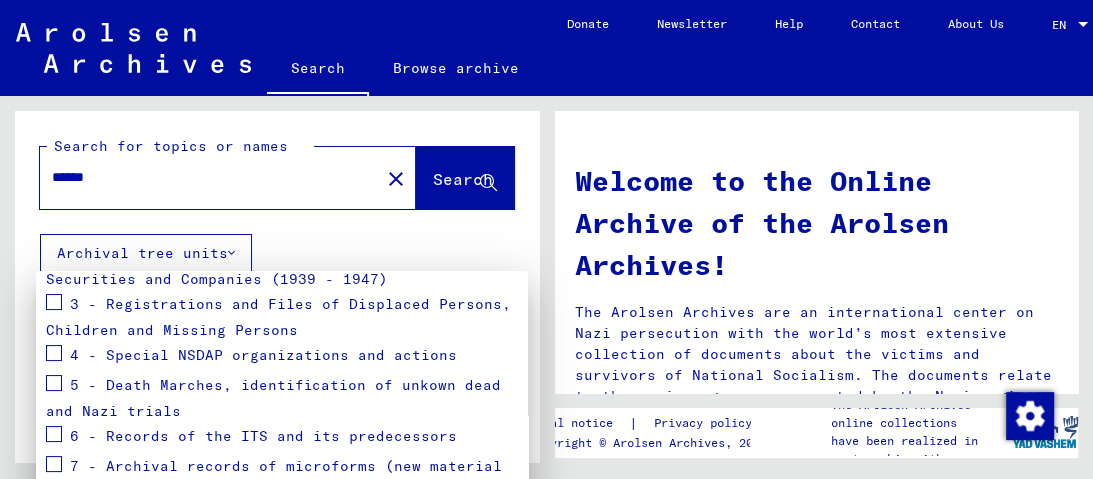 scroll, scrollTop: 444, scrollLeft: 0, axis: vertical 